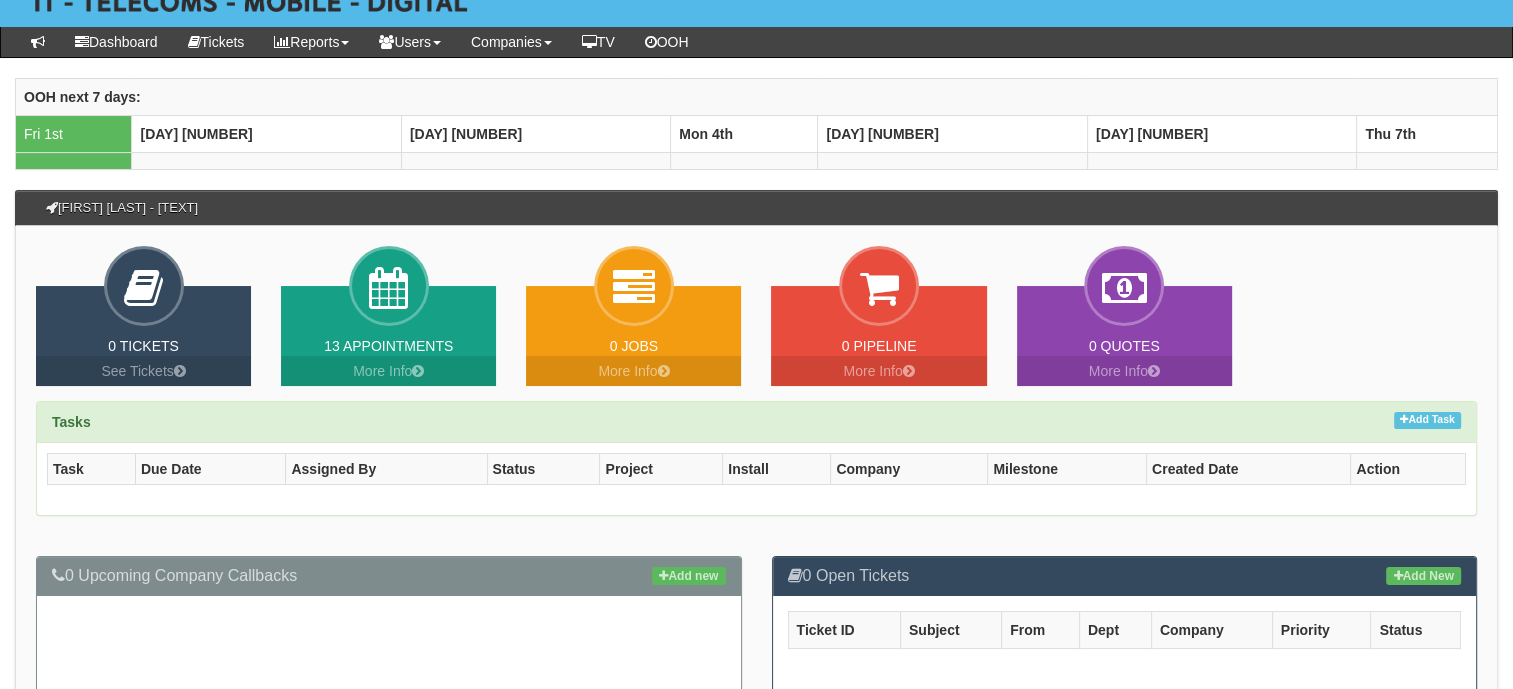 scroll, scrollTop: 0, scrollLeft: 0, axis: both 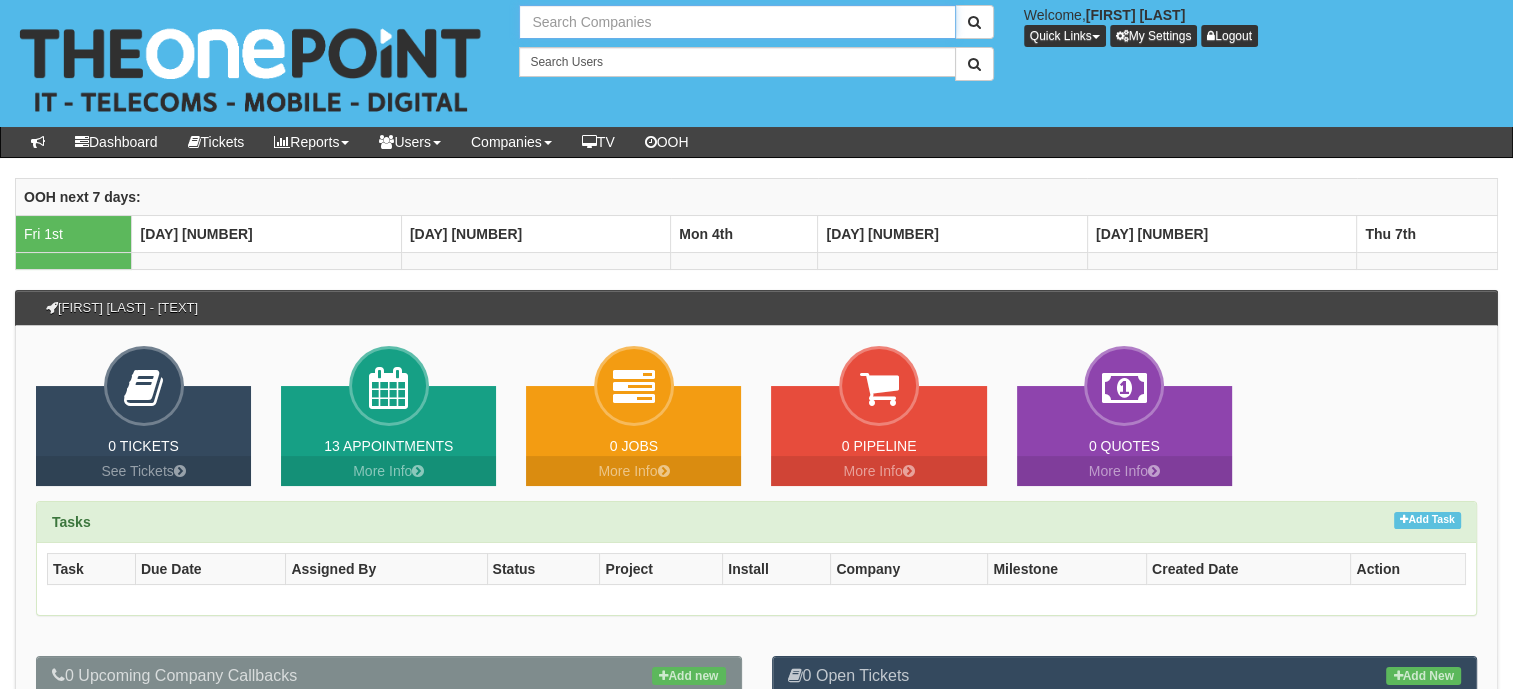 click at bounding box center [737, 22] 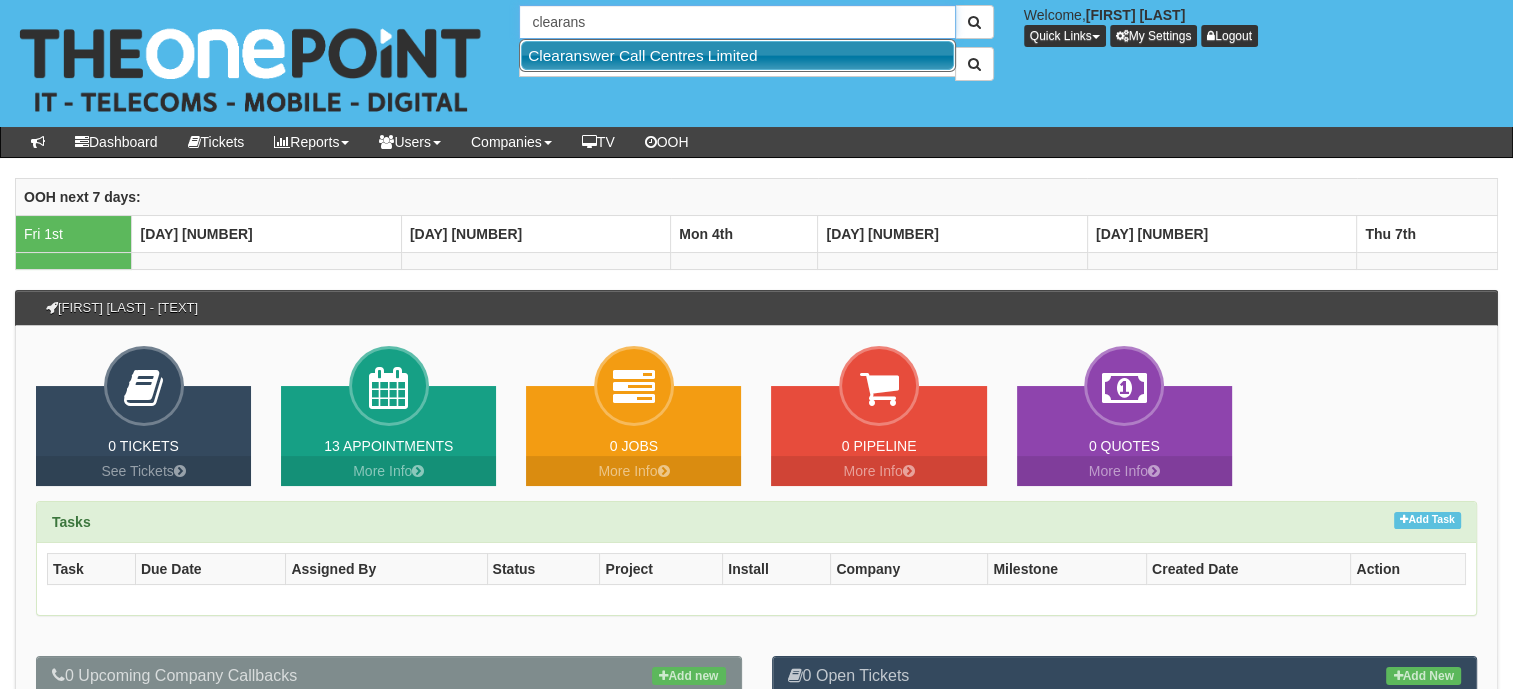 click on "Clearanswer Call Centres Limited" at bounding box center (737, 55) 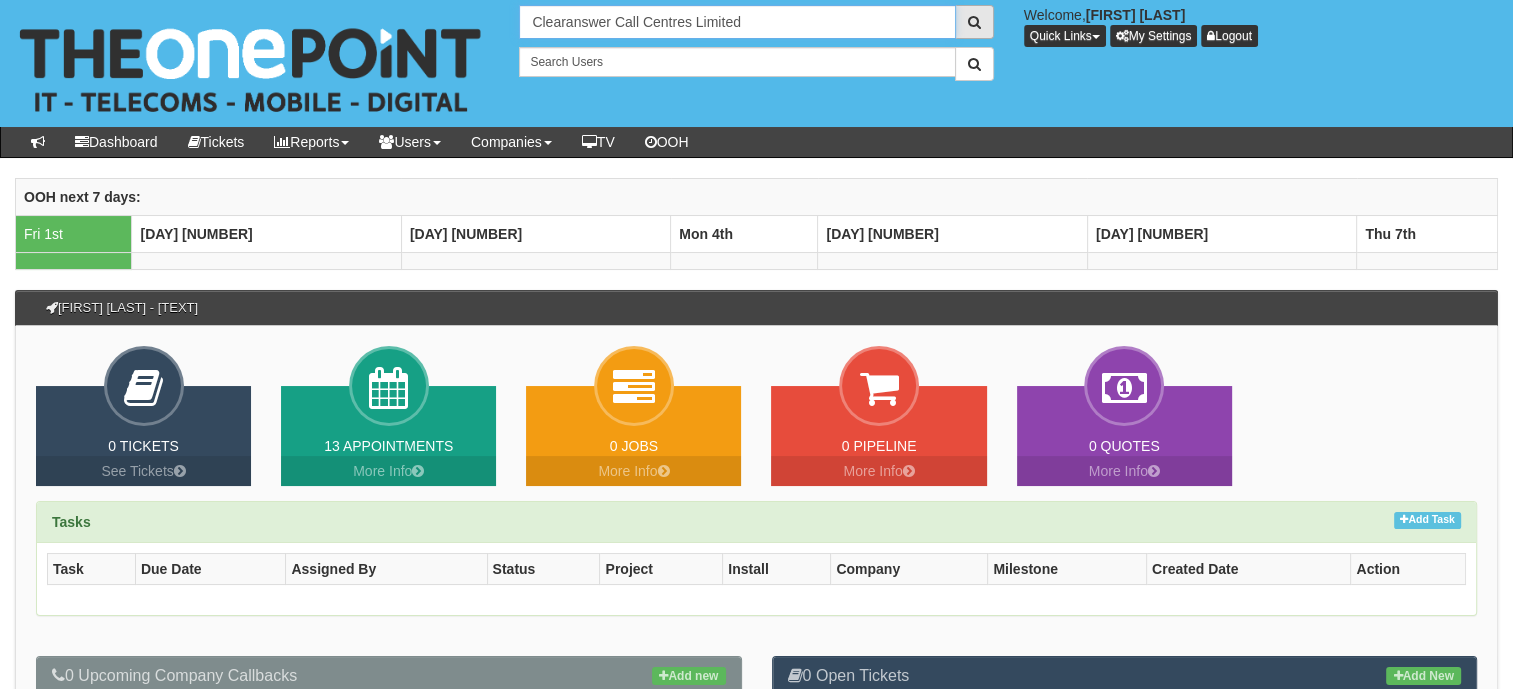type on "Clearanswer Call Centres Limited" 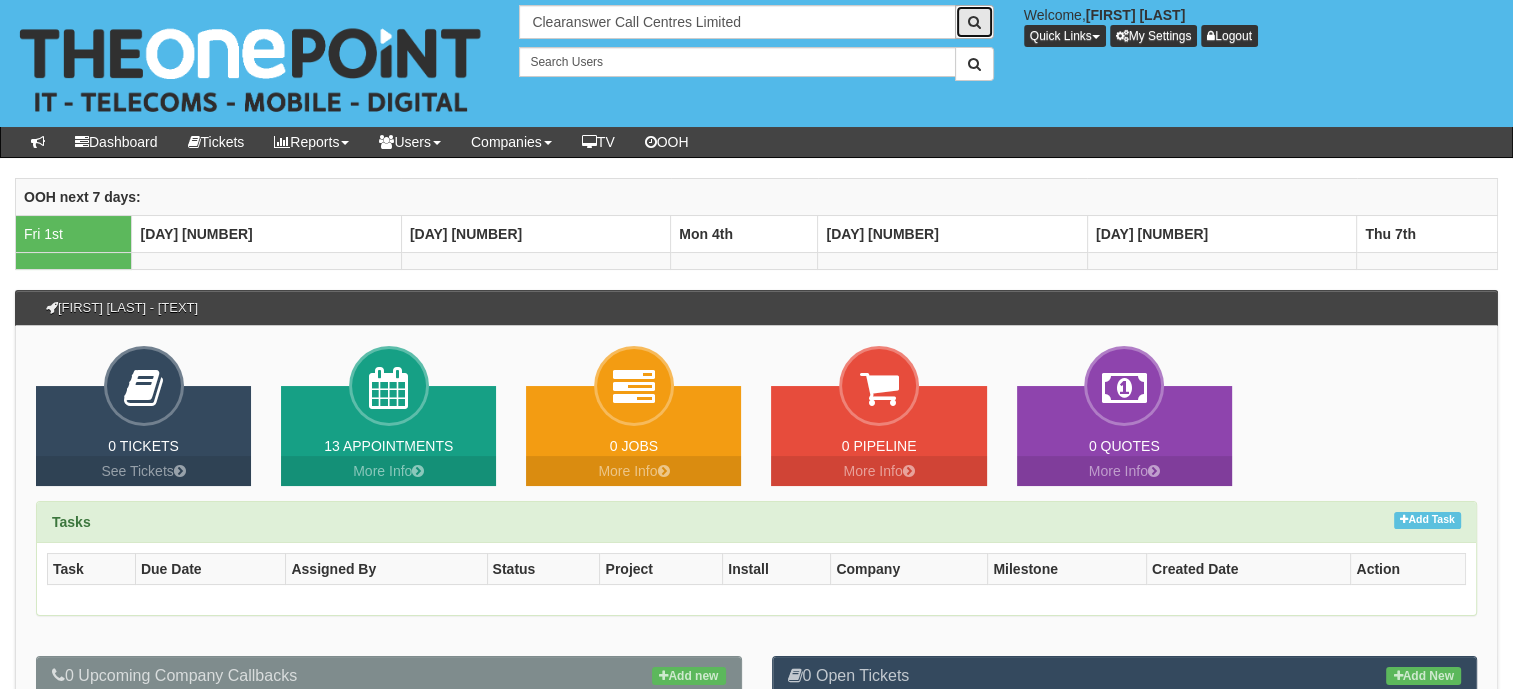 click at bounding box center [974, 22] 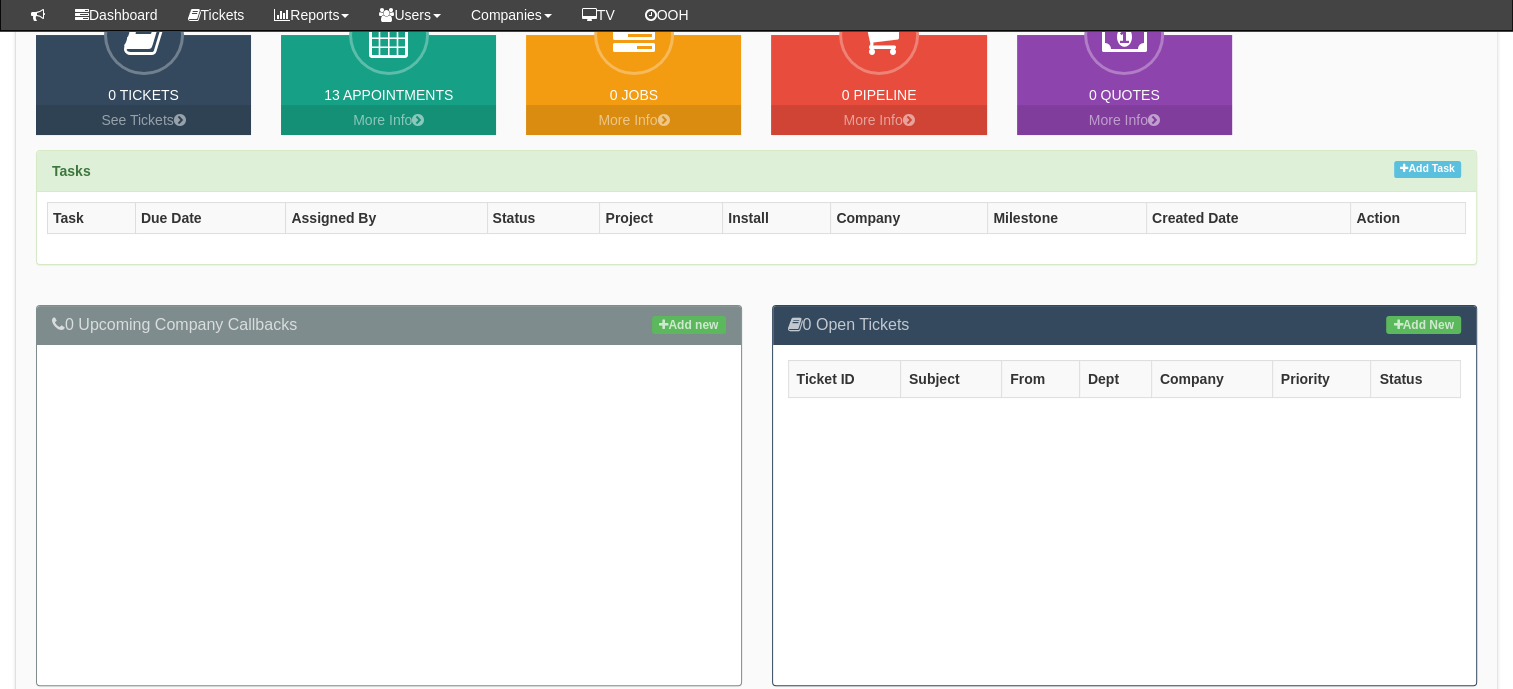 scroll, scrollTop: 900, scrollLeft: 0, axis: vertical 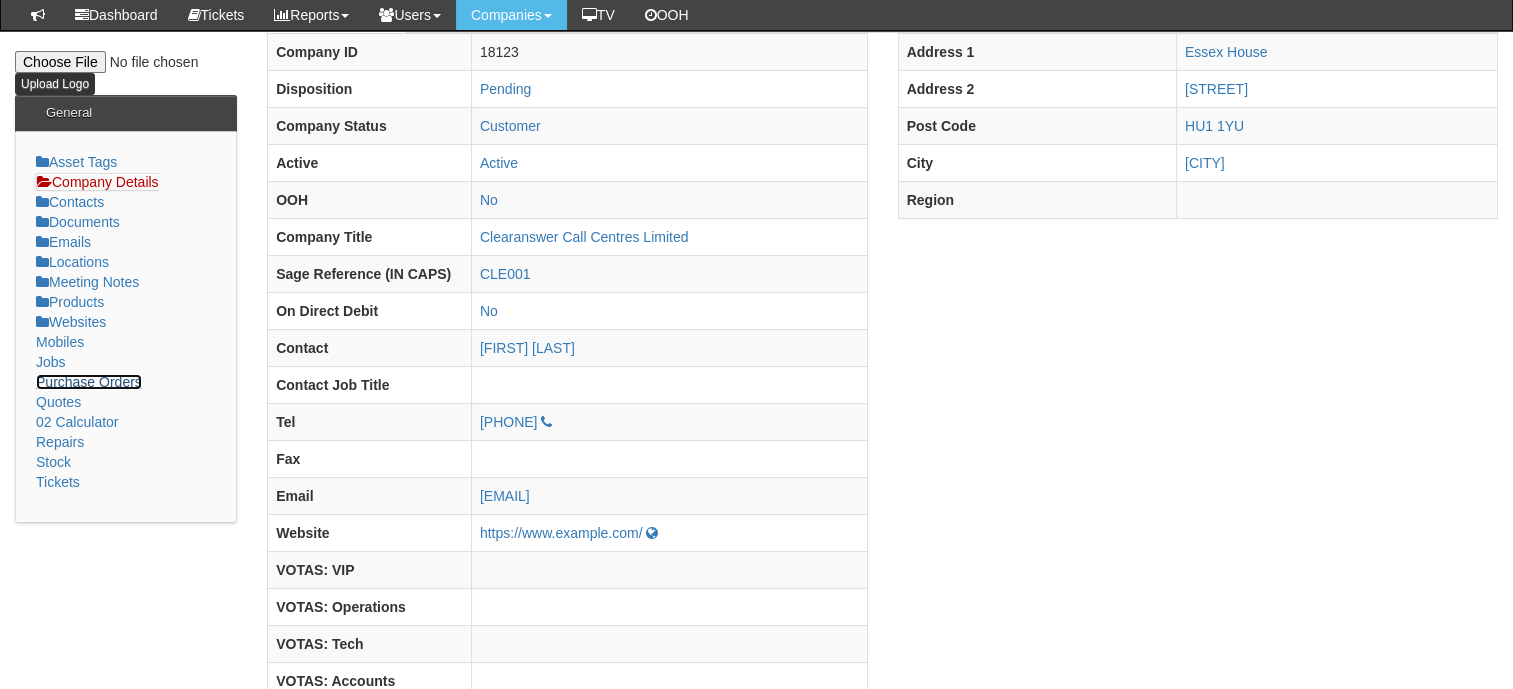 click on "Purchase Orders" at bounding box center (89, 382) 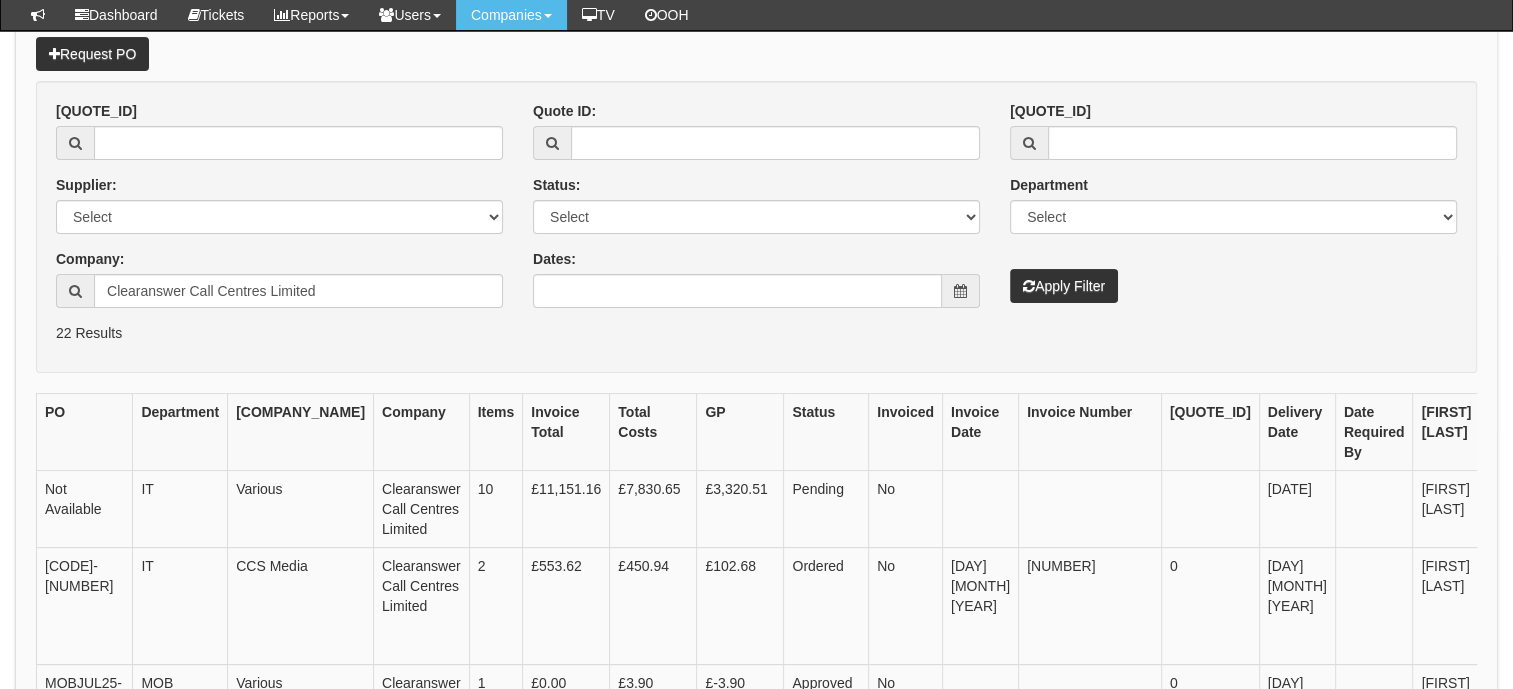 scroll, scrollTop: 300, scrollLeft: 0, axis: vertical 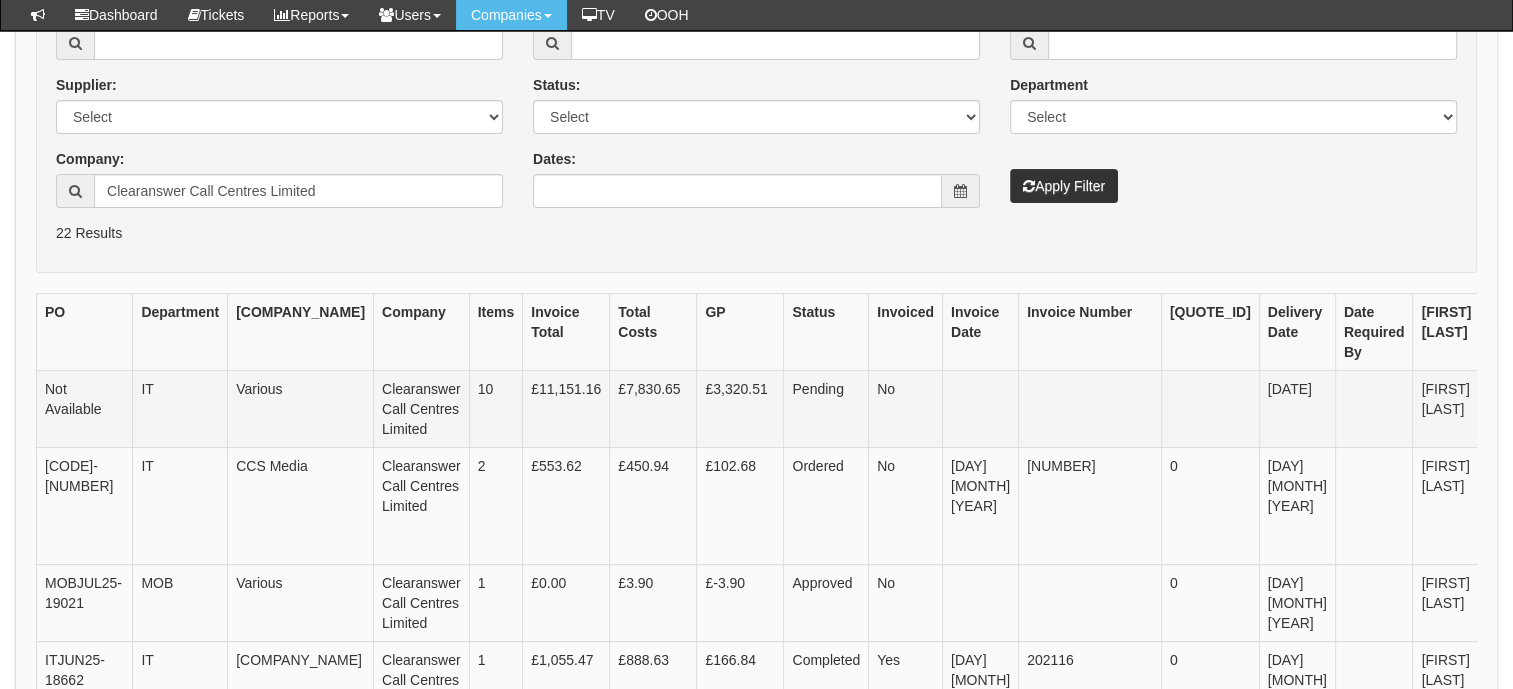 click on "View" at bounding box center [1591, 391] 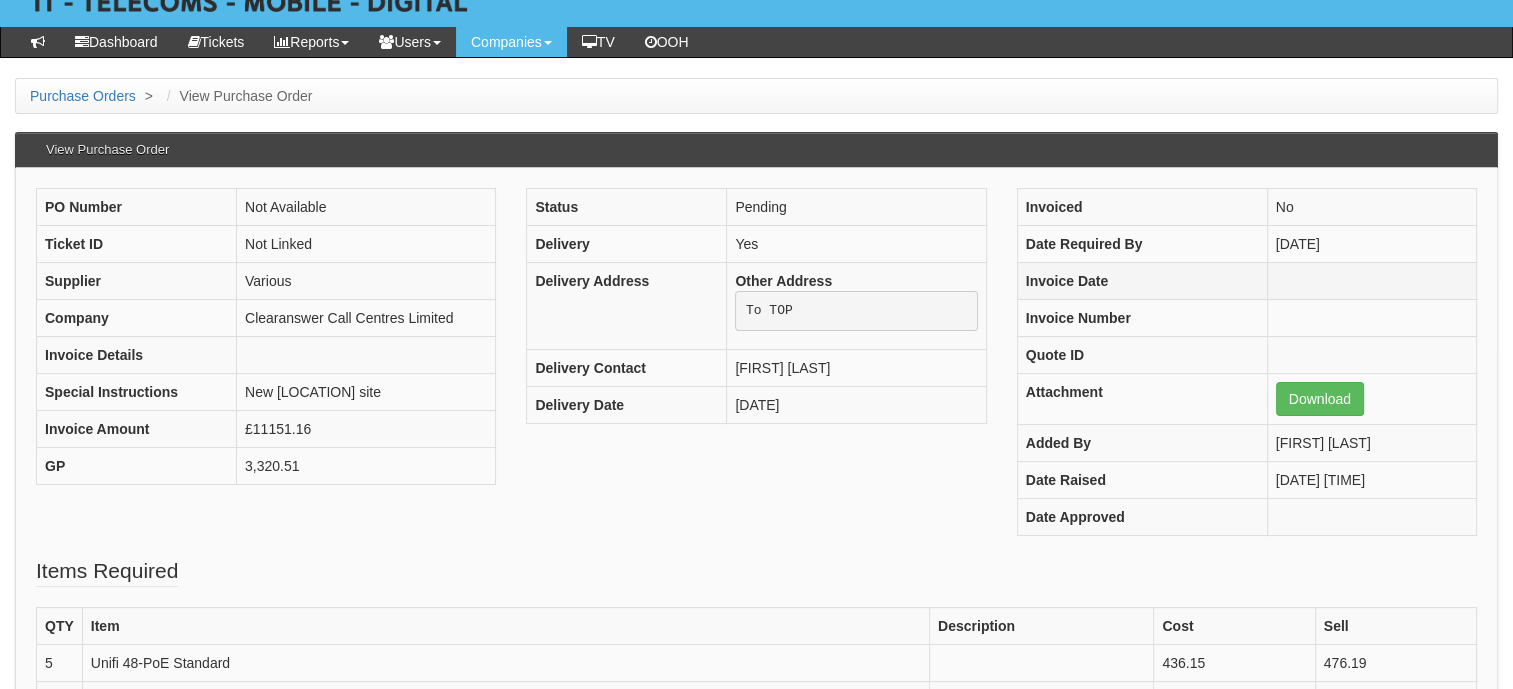 scroll, scrollTop: 0, scrollLeft: 0, axis: both 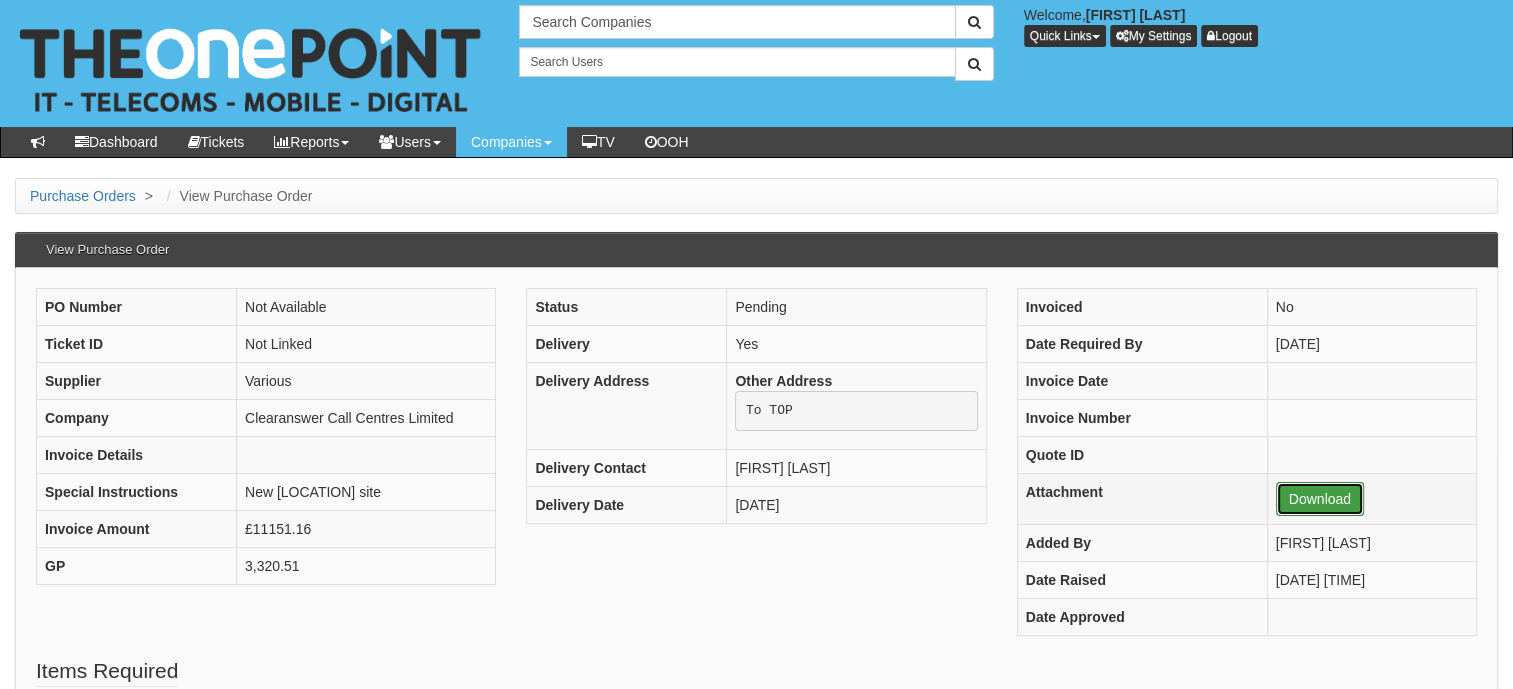 click on "Download" at bounding box center [1320, 499] 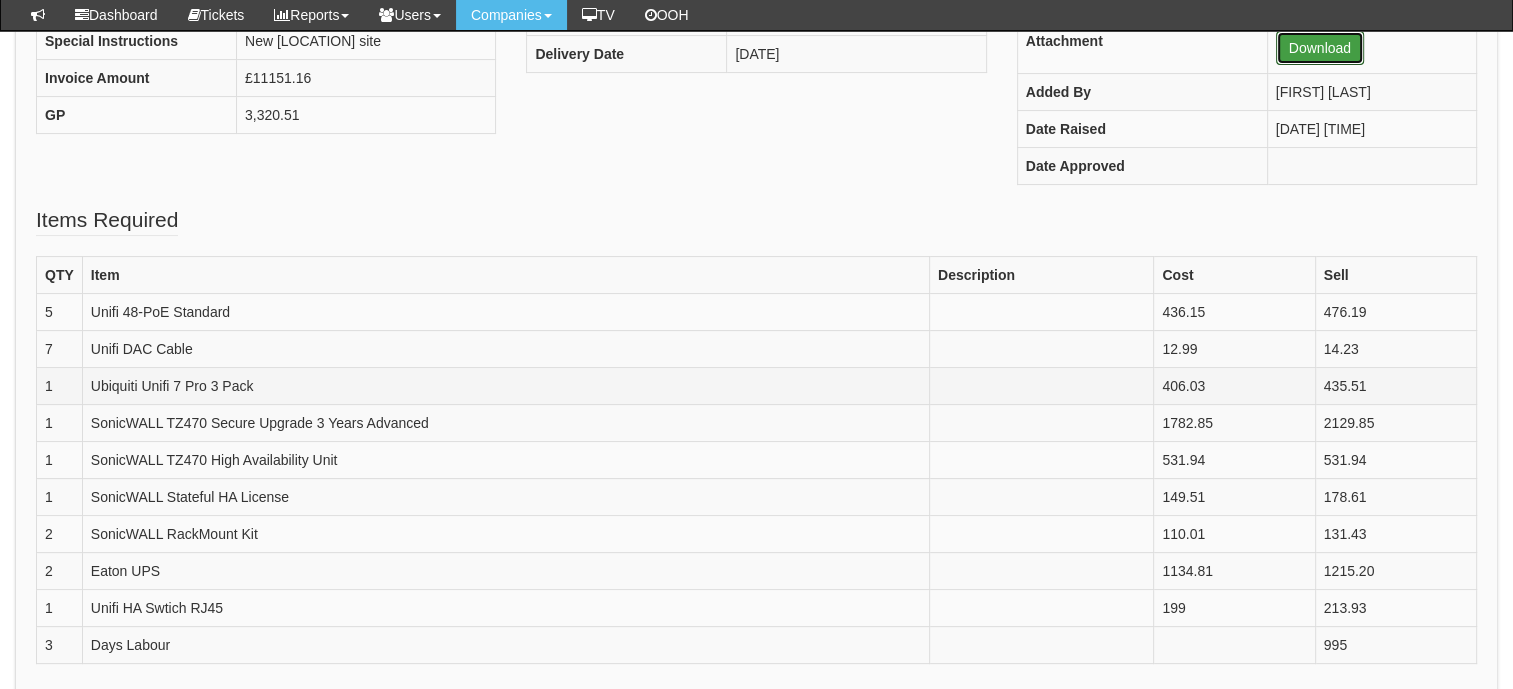 scroll, scrollTop: 0, scrollLeft: 0, axis: both 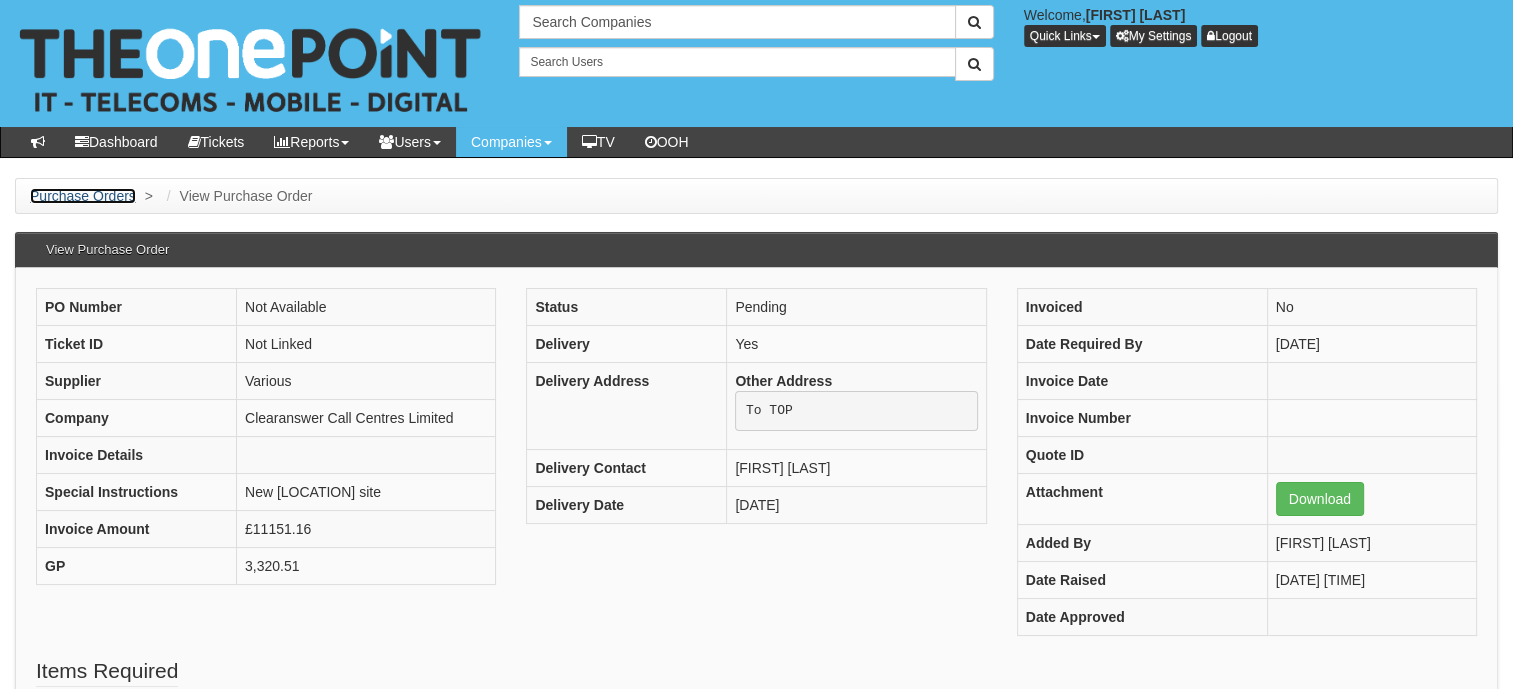 click on "Purchase Orders" at bounding box center [83, 196] 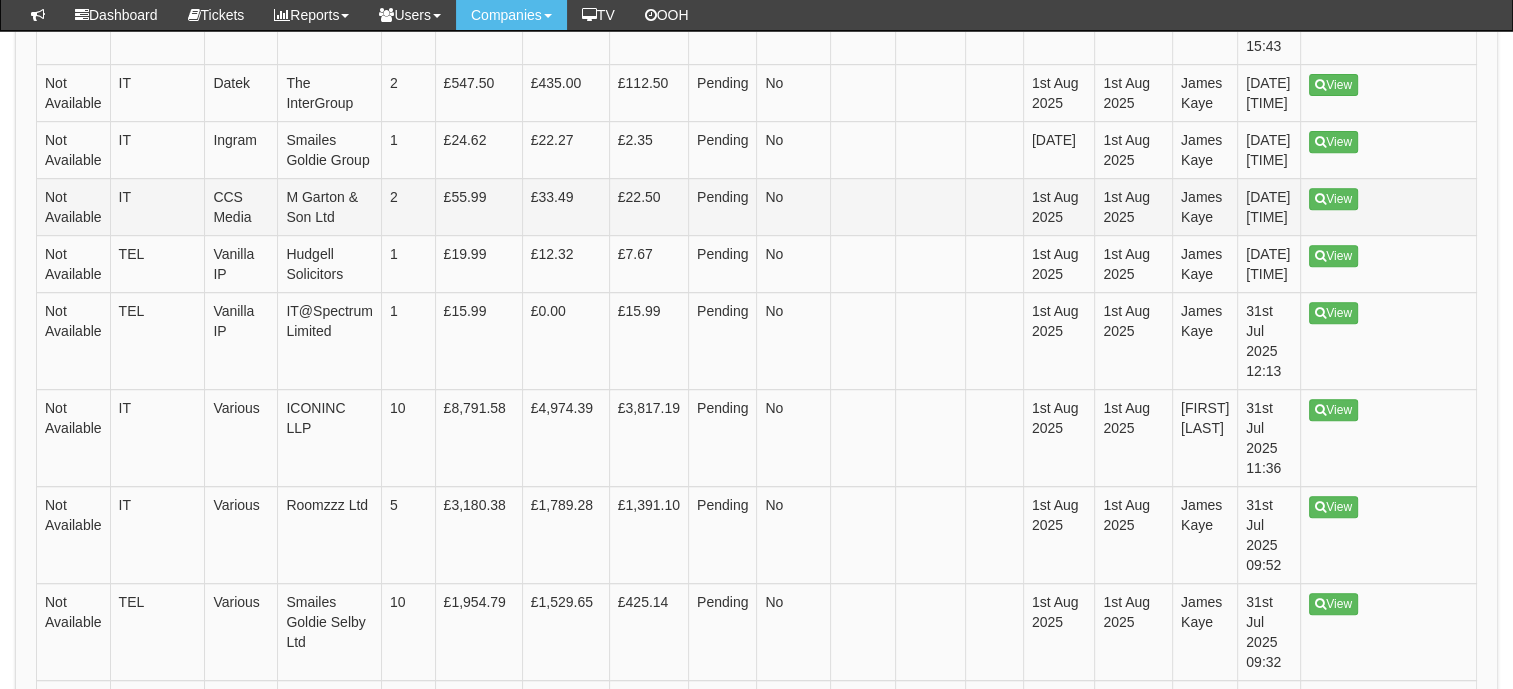 scroll, scrollTop: 900, scrollLeft: 0, axis: vertical 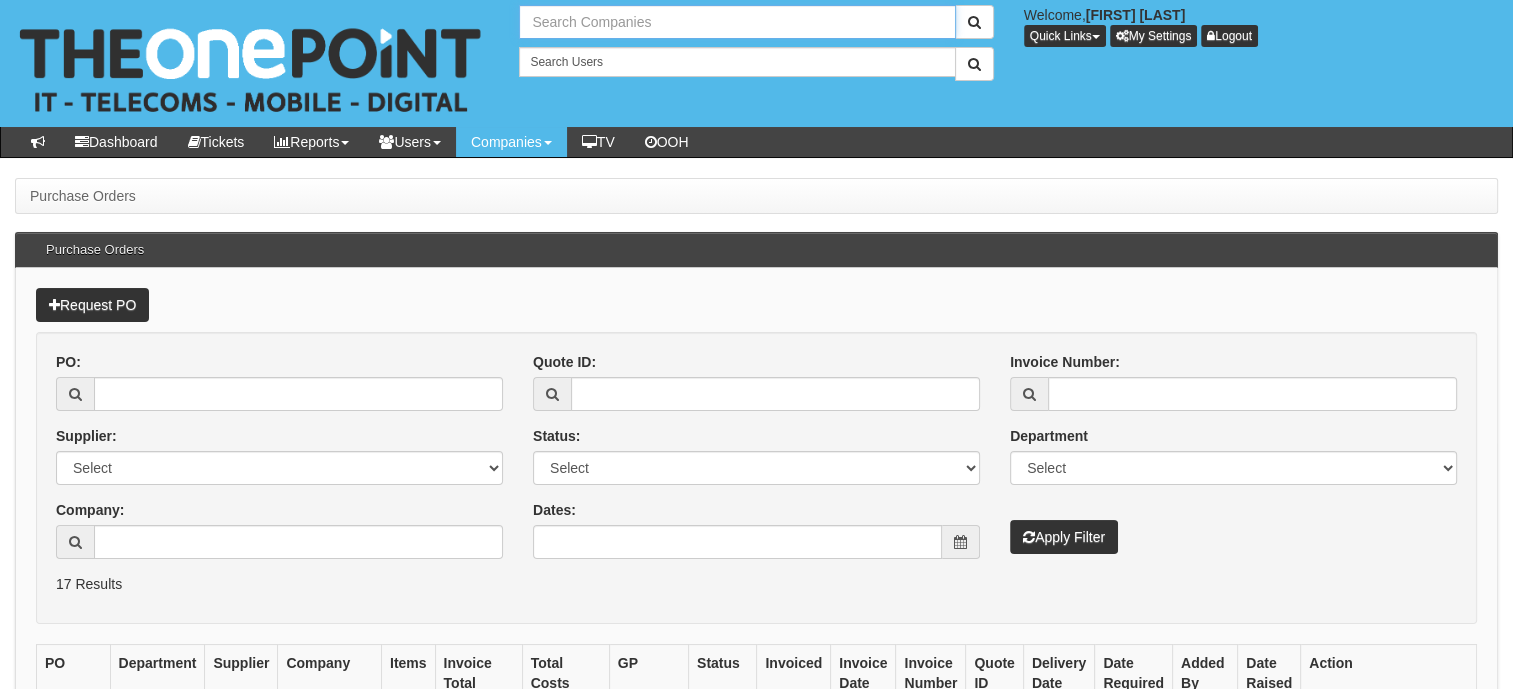 click at bounding box center [737, 22] 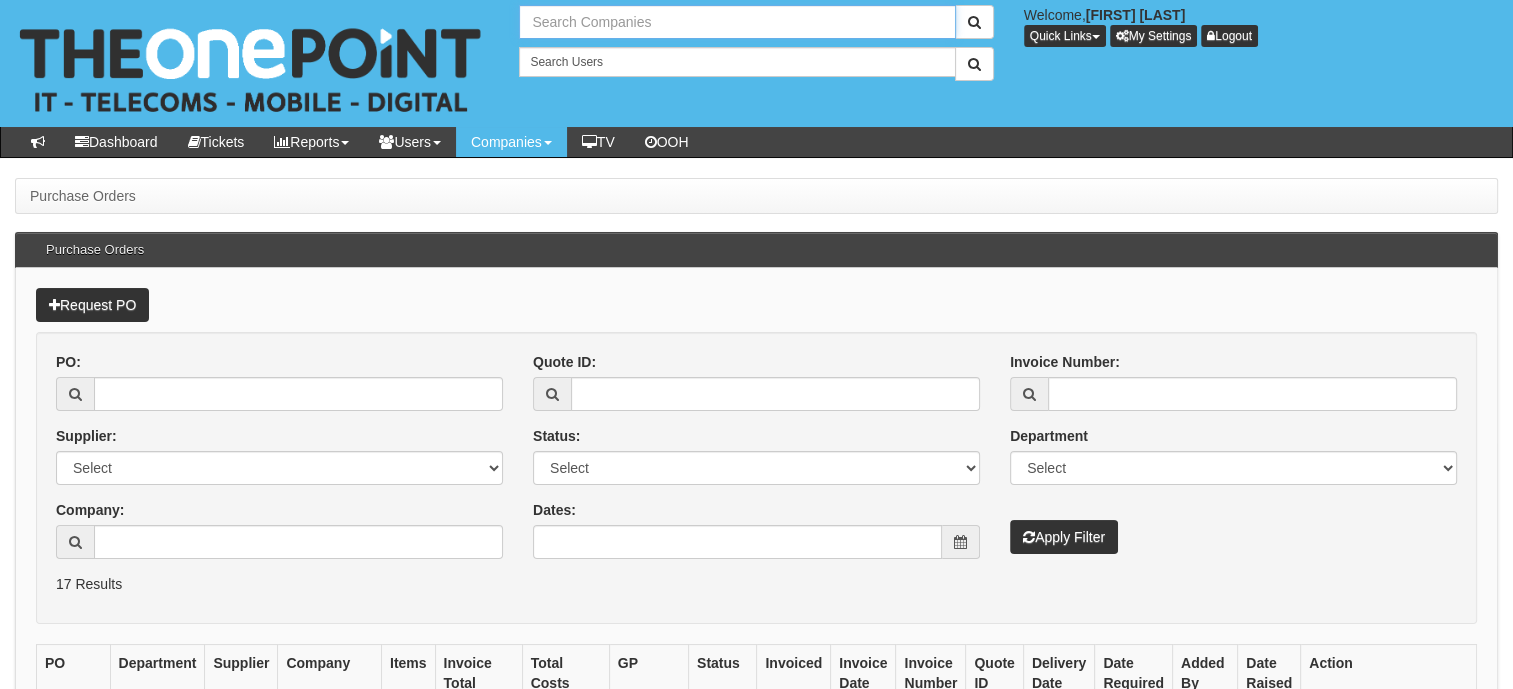 click at bounding box center (737, 22) 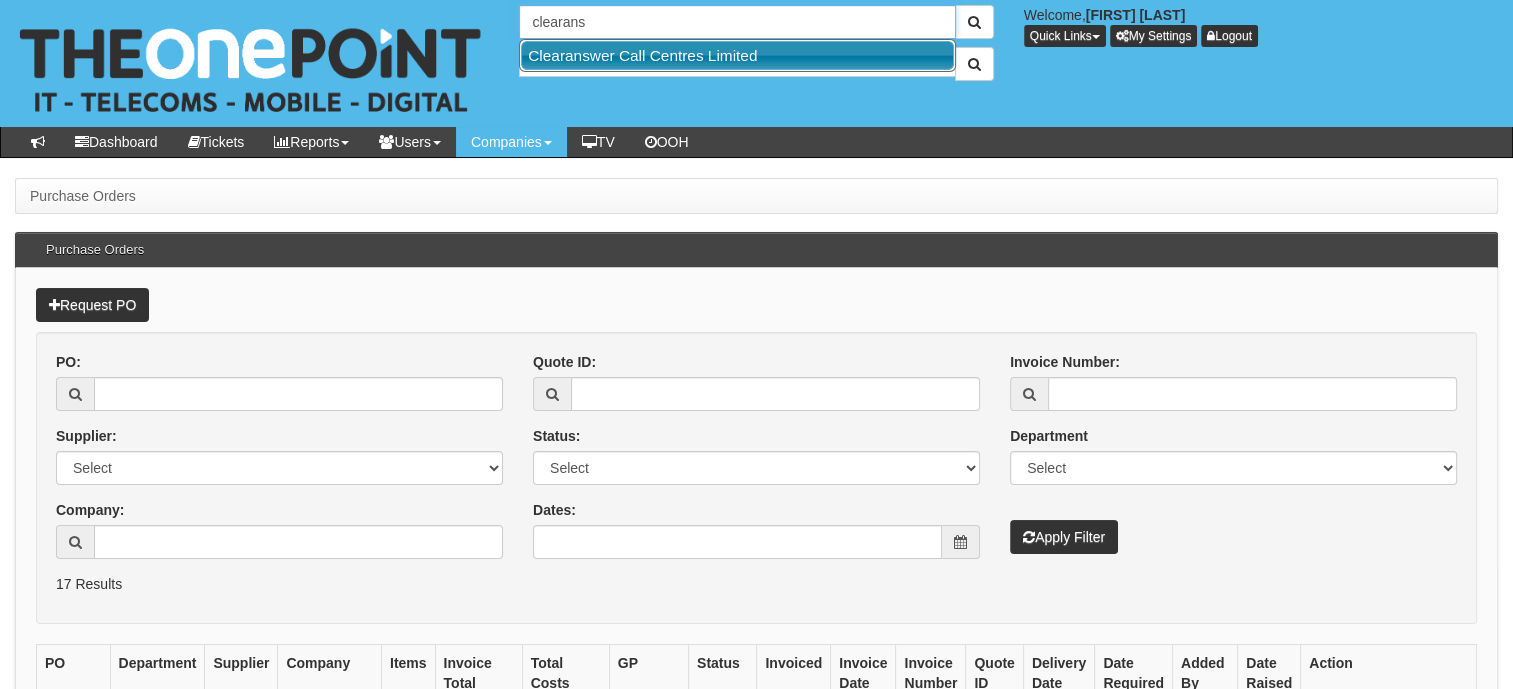 click on "Clearanswer Call Centres Limited" at bounding box center [737, 55] 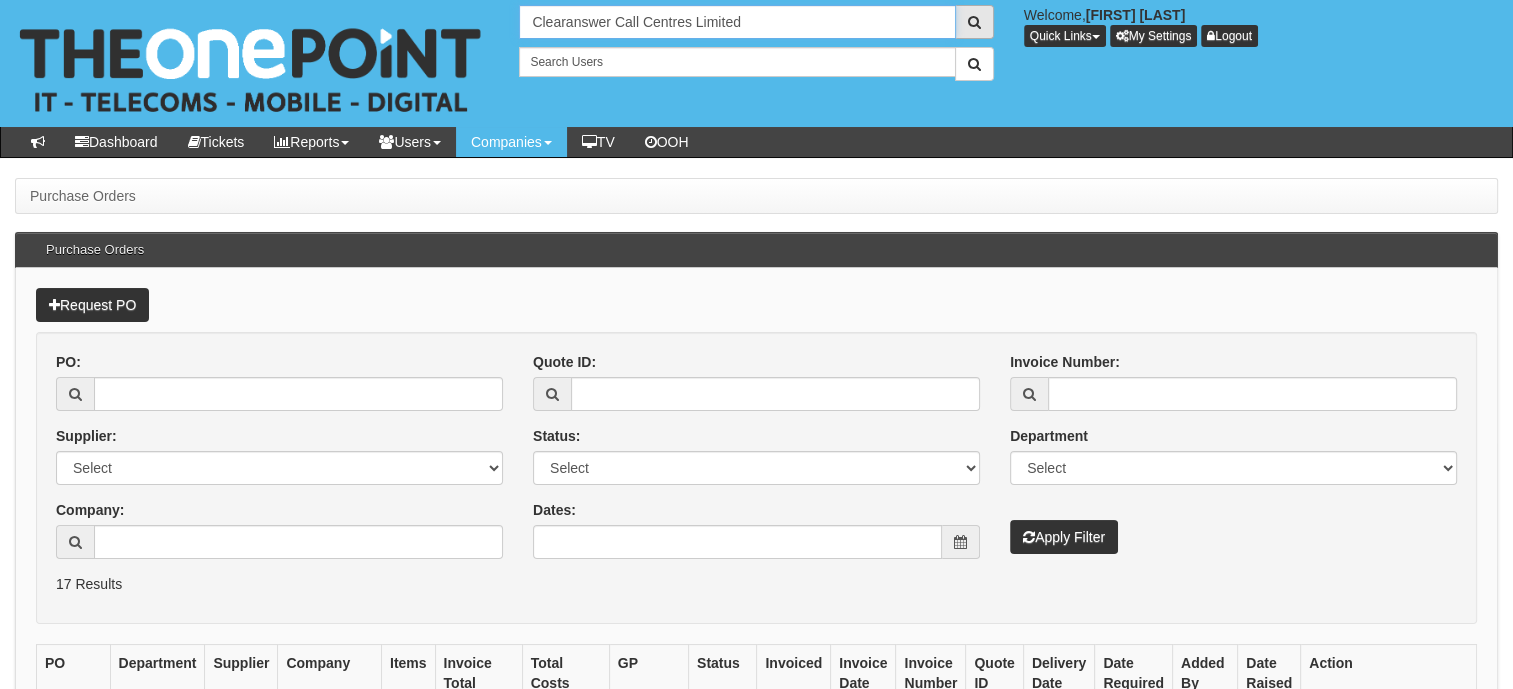 type on "Clearanswer Call Centres Limited" 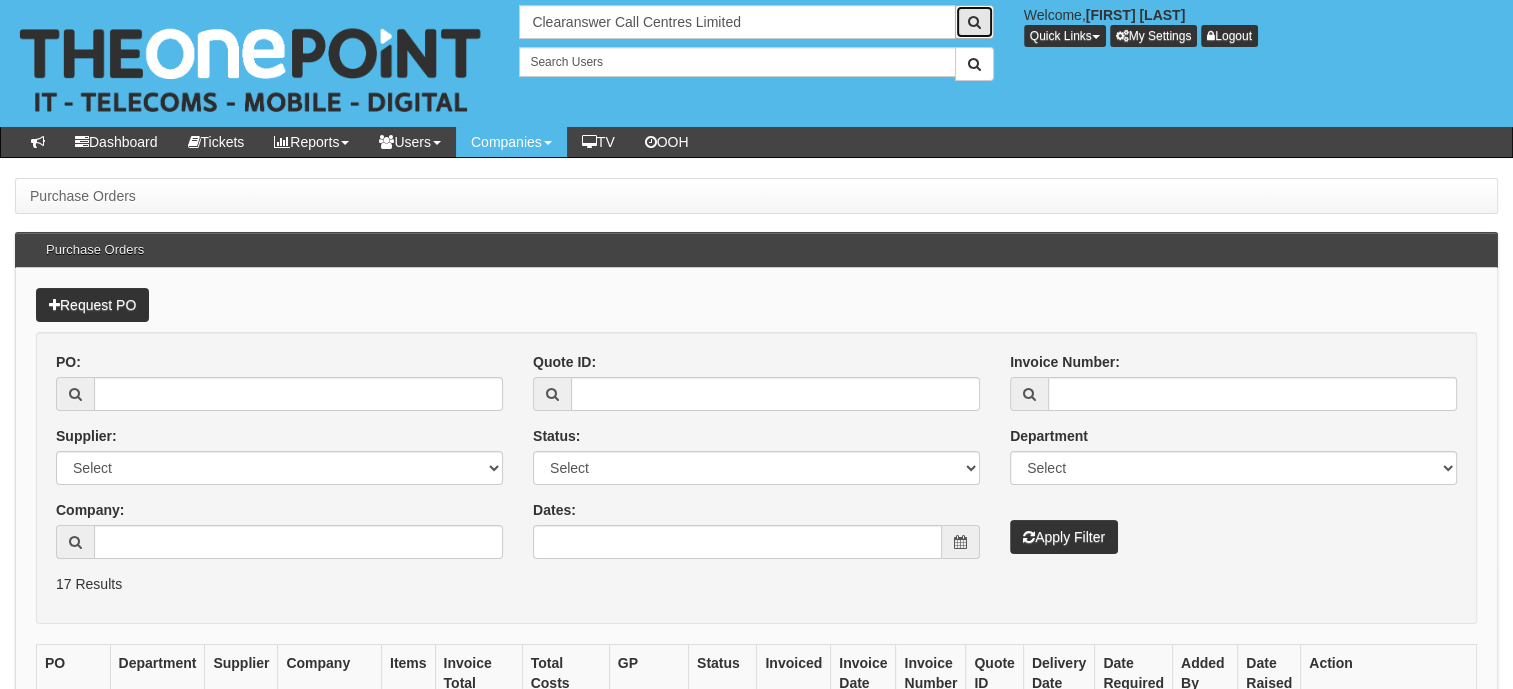 click at bounding box center [974, 22] 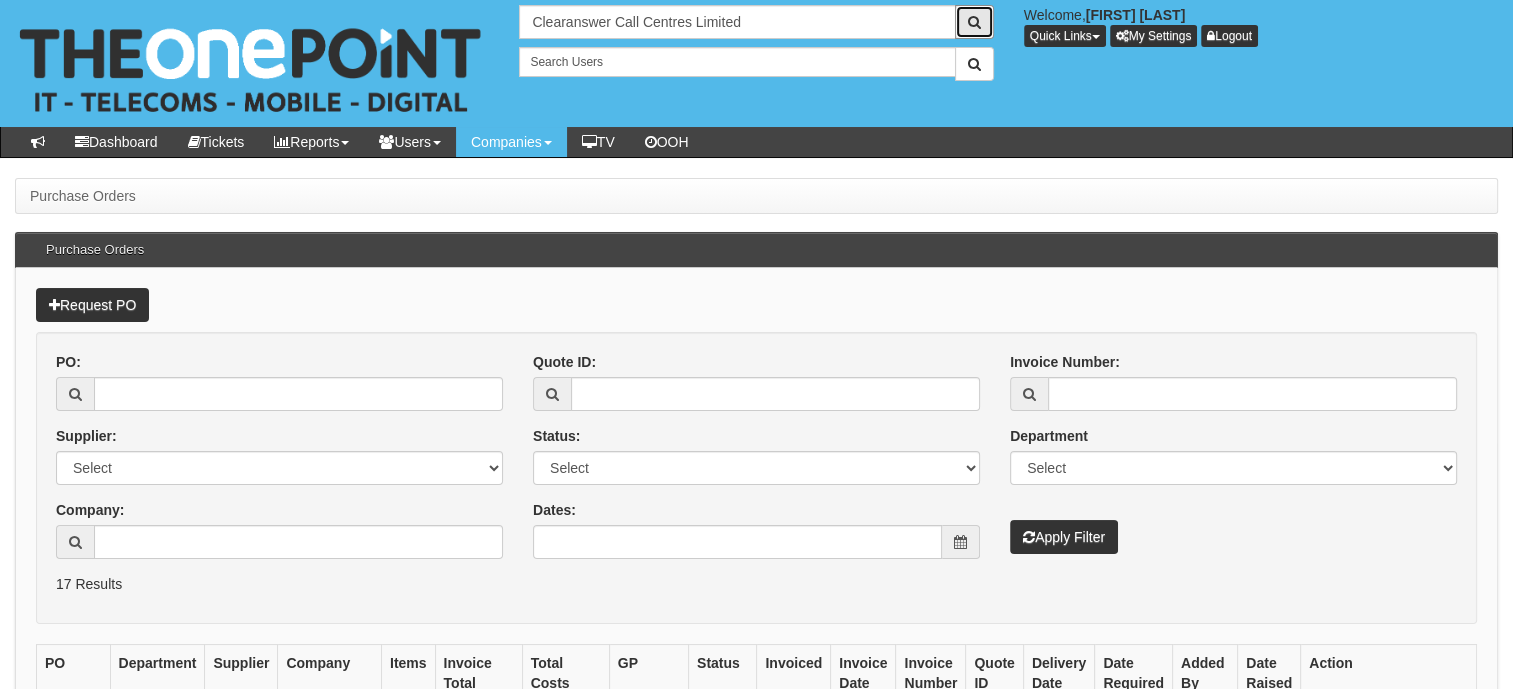 scroll, scrollTop: 100, scrollLeft: 0, axis: vertical 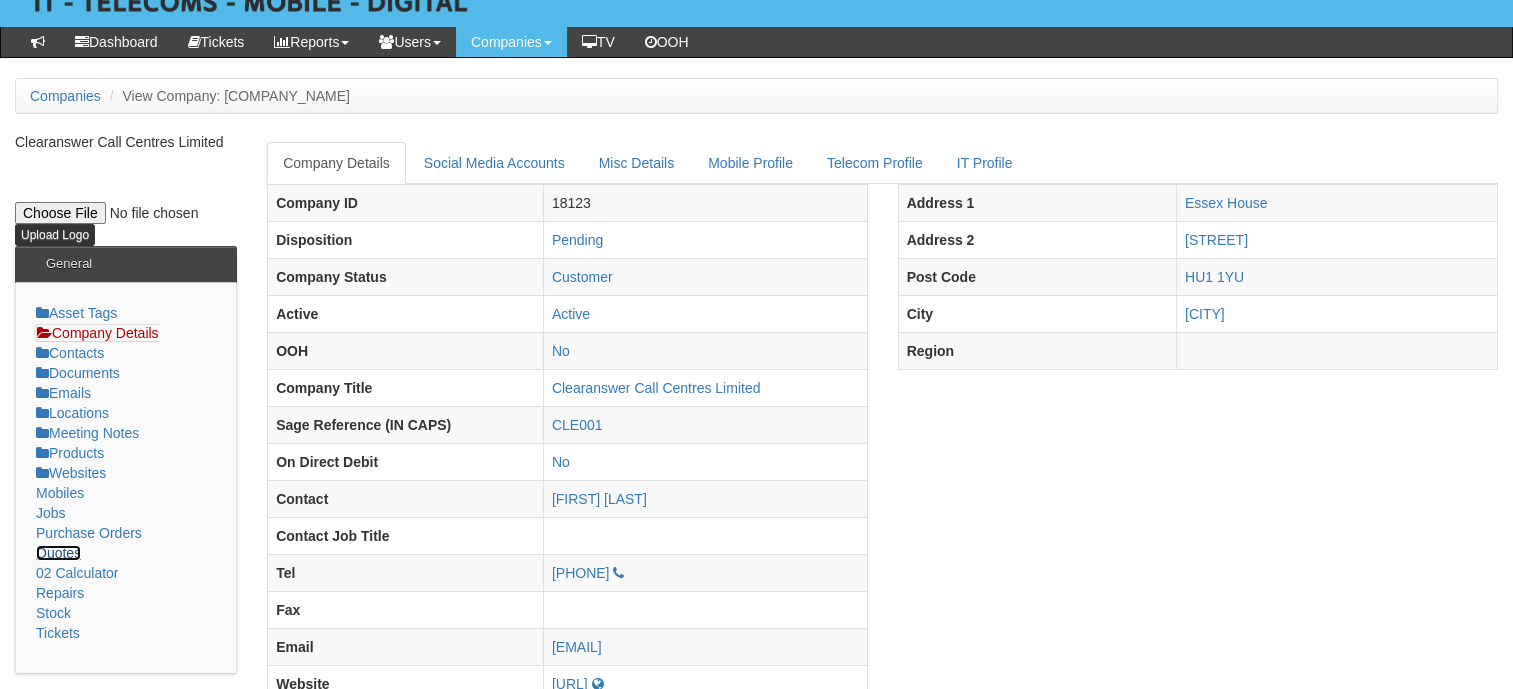 click on "Quotes" at bounding box center [58, 553] 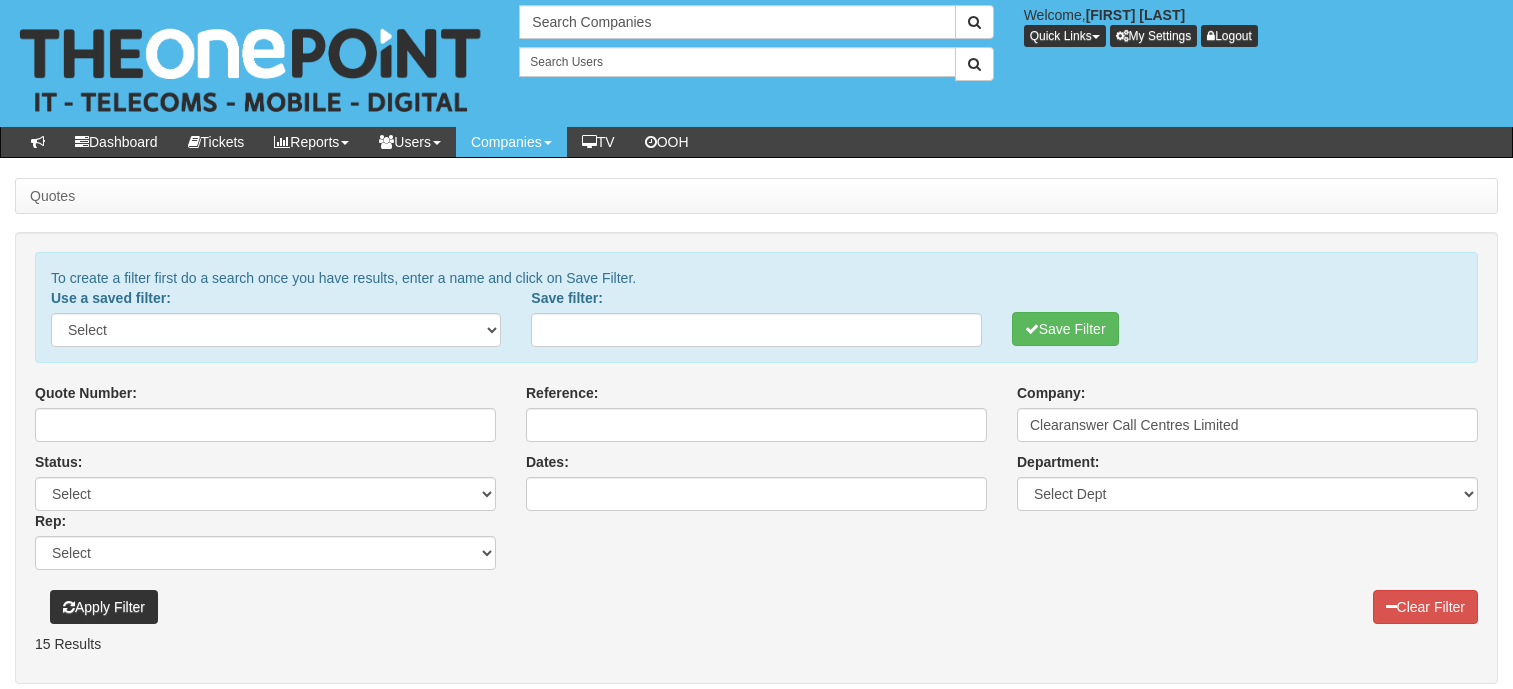 scroll, scrollTop: 0, scrollLeft: 0, axis: both 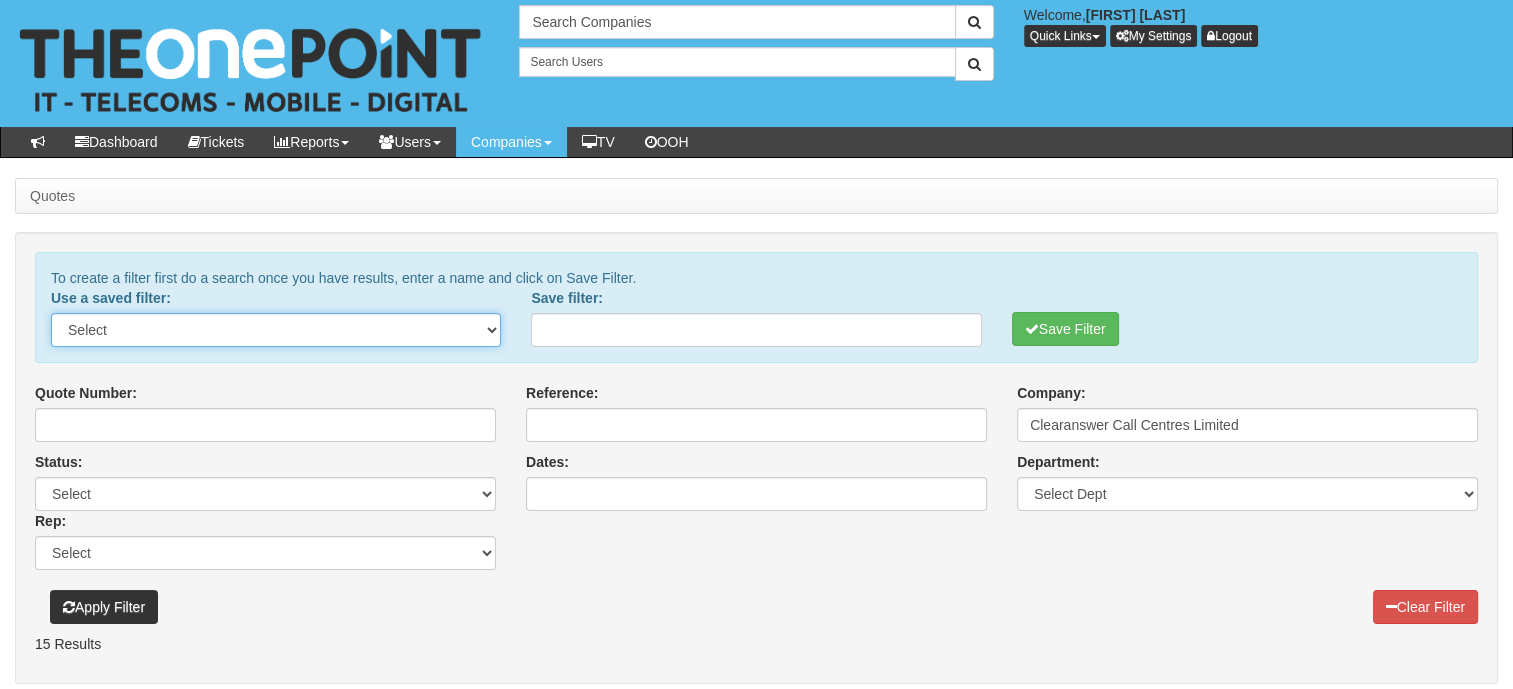 click on "Select" at bounding box center (276, 330) 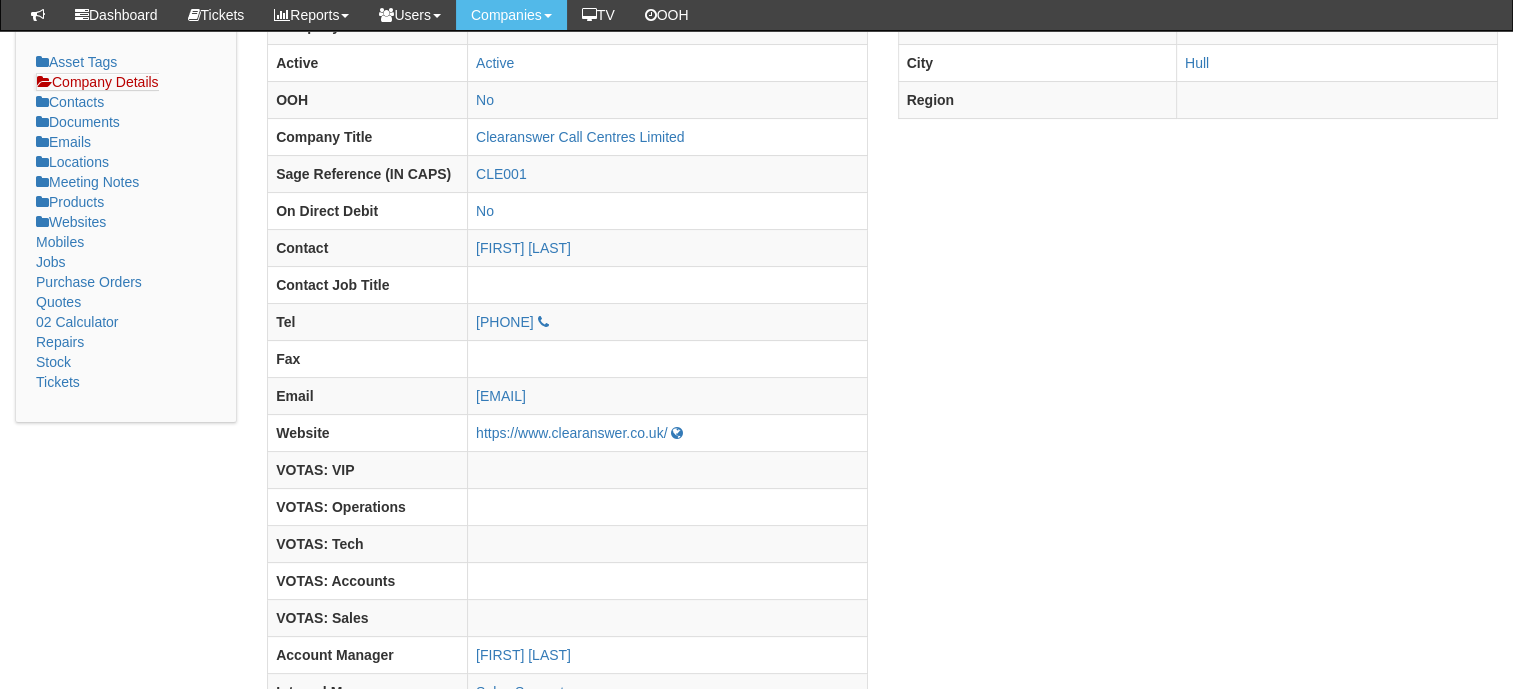 scroll, scrollTop: 100, scrollLeft: 0, axis: vertical 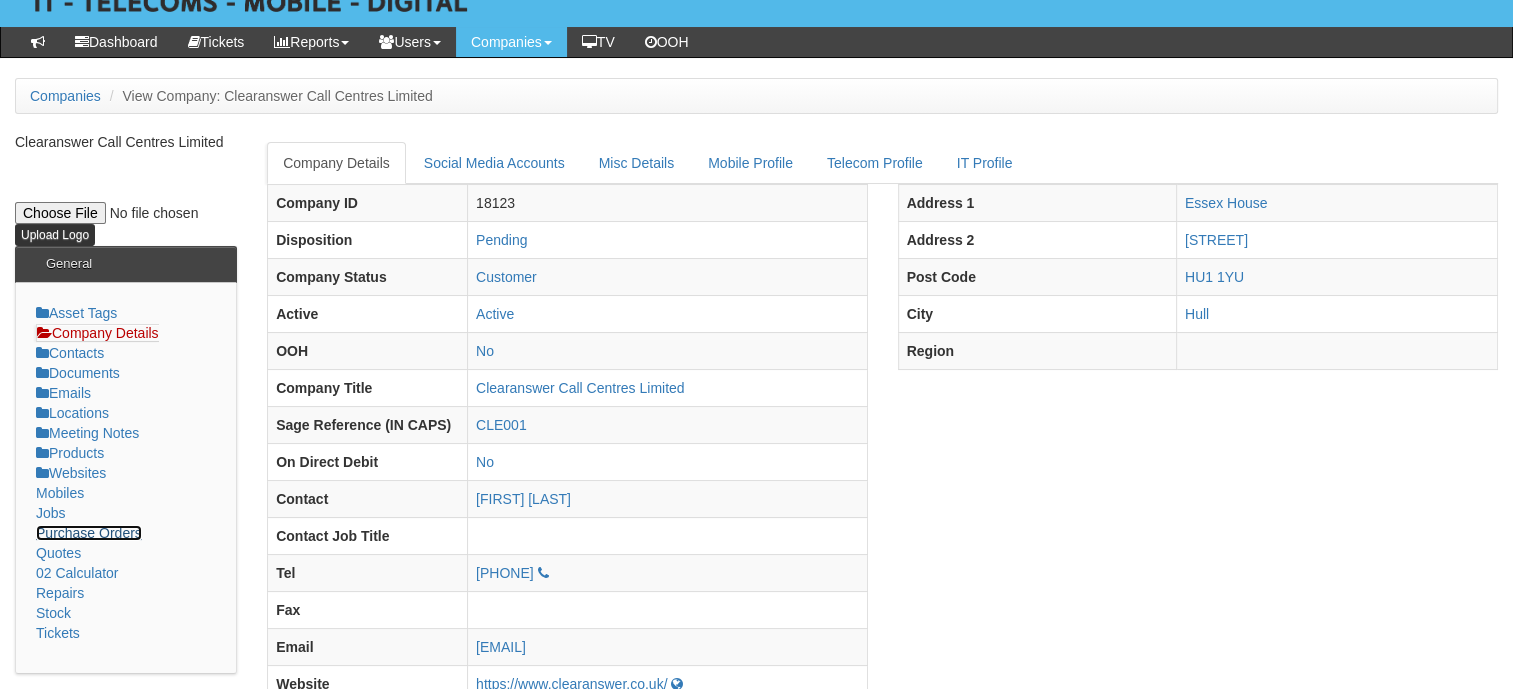 click on "Purchase Orders" at bounding box center (89, 533) 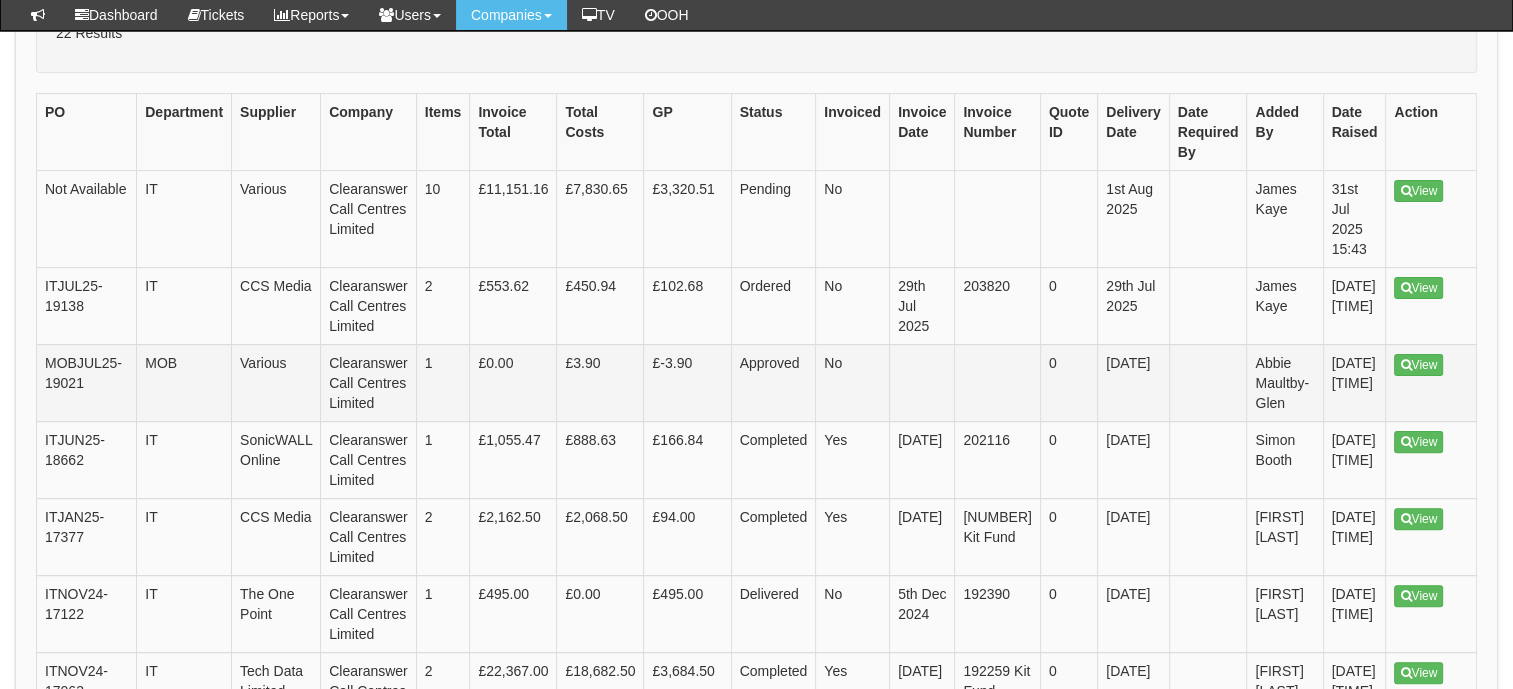 scroll, scrollTop: 400, scrollLeft: 0, axis: vertical 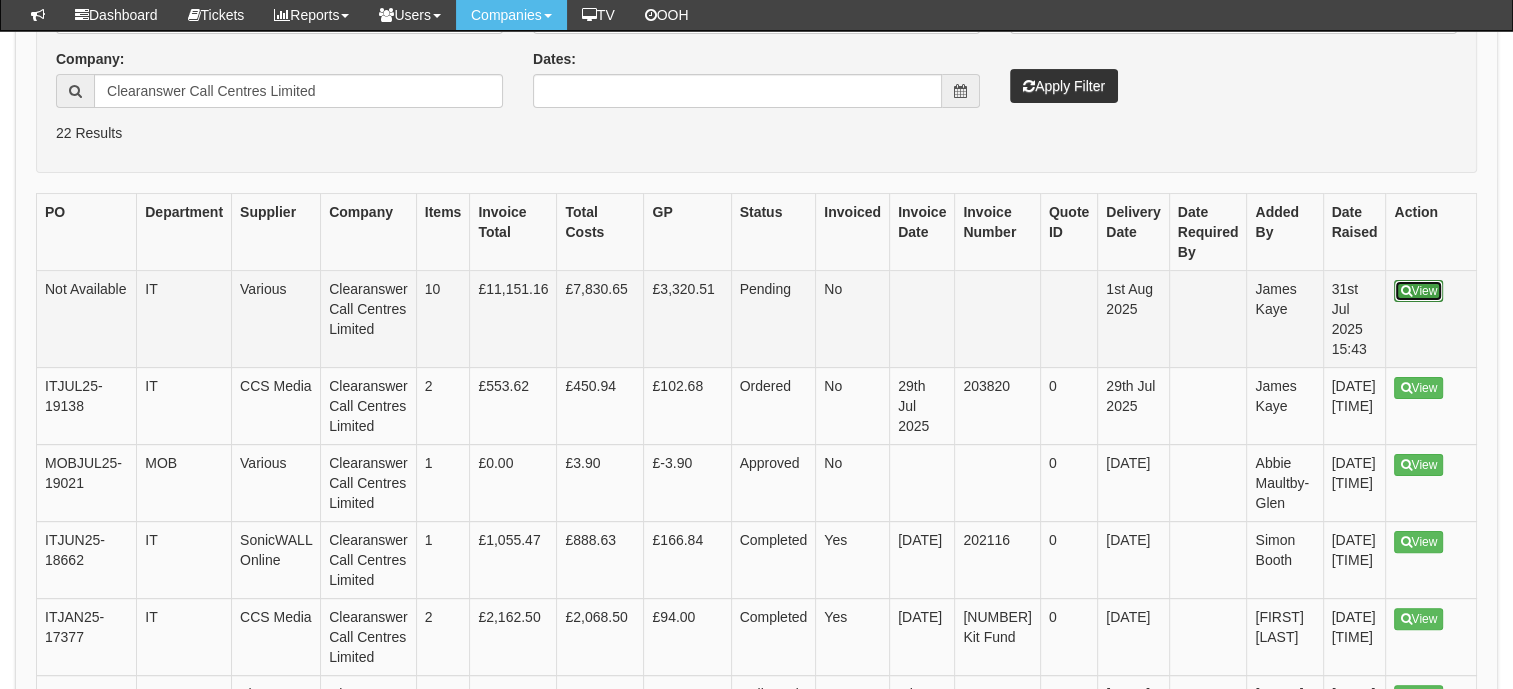 click on "View" at bounding box center [1418, 291] 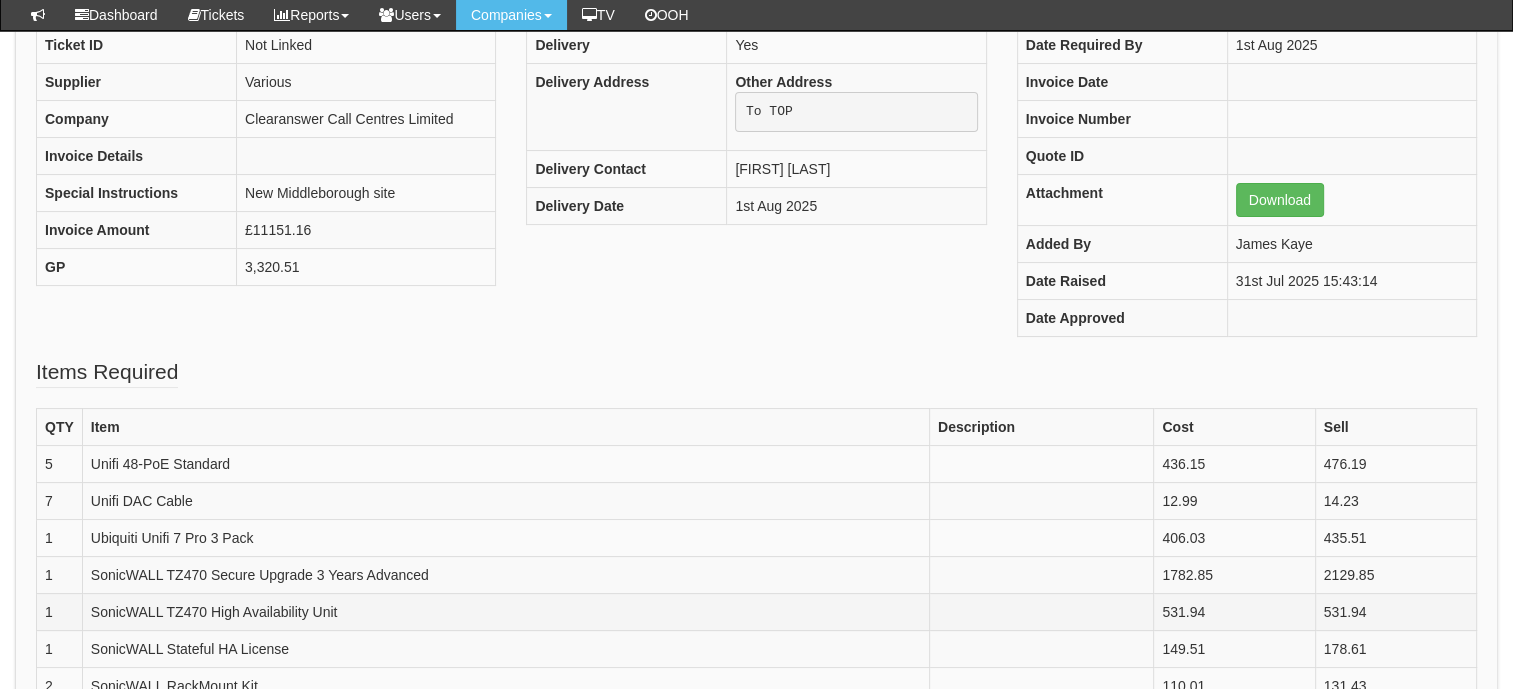 scroll, scrollTop: 0, scrollLeft: 0, axis: both 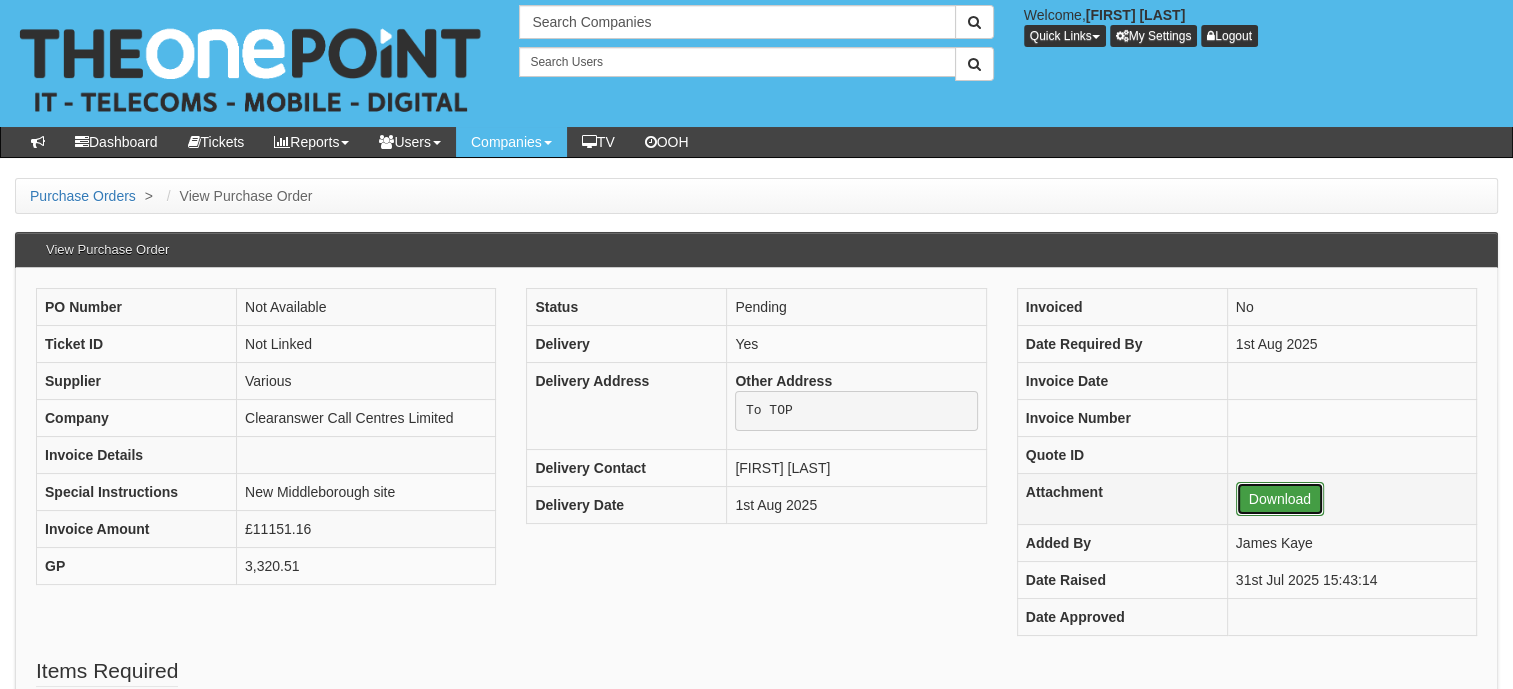 click on "Download" at bounding box center [1280, 499] 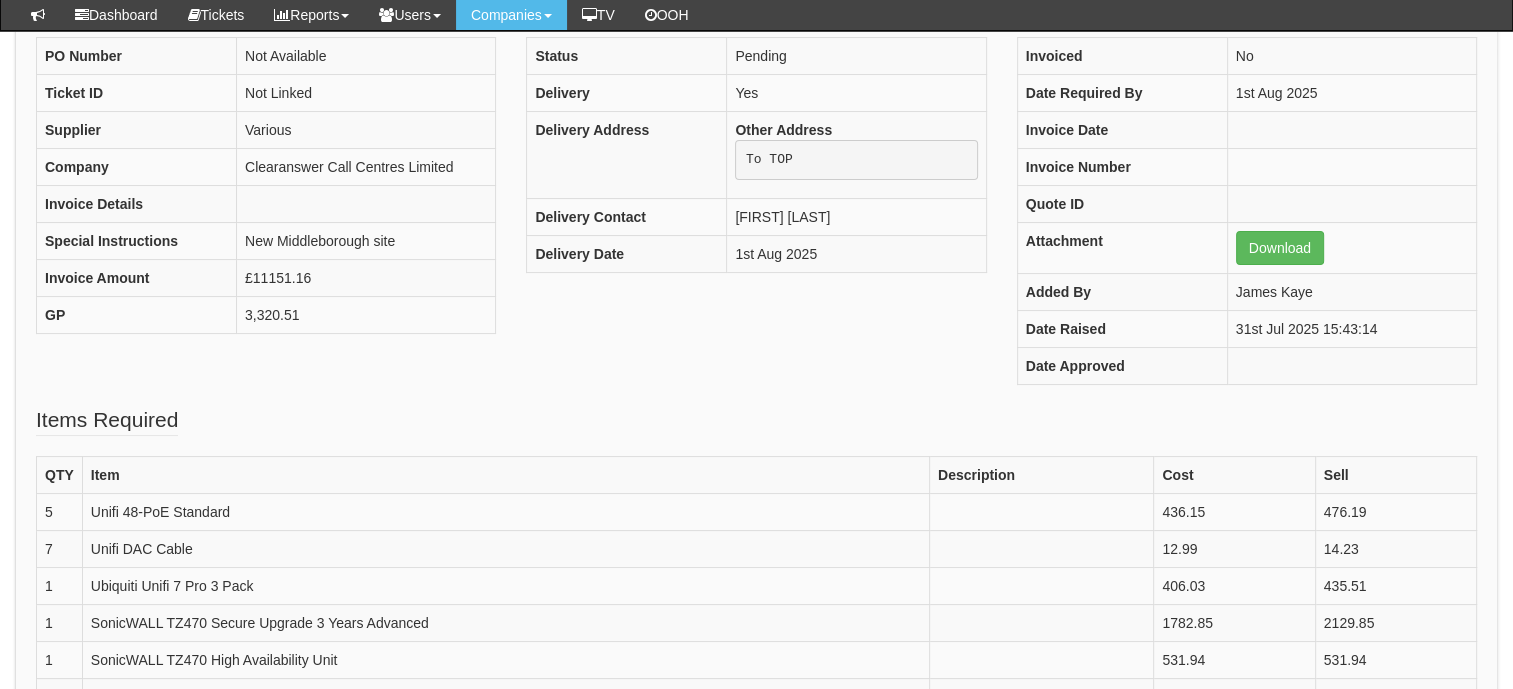 scroll, scrollTop: 100, scrollLeft: 0, axis: vertical 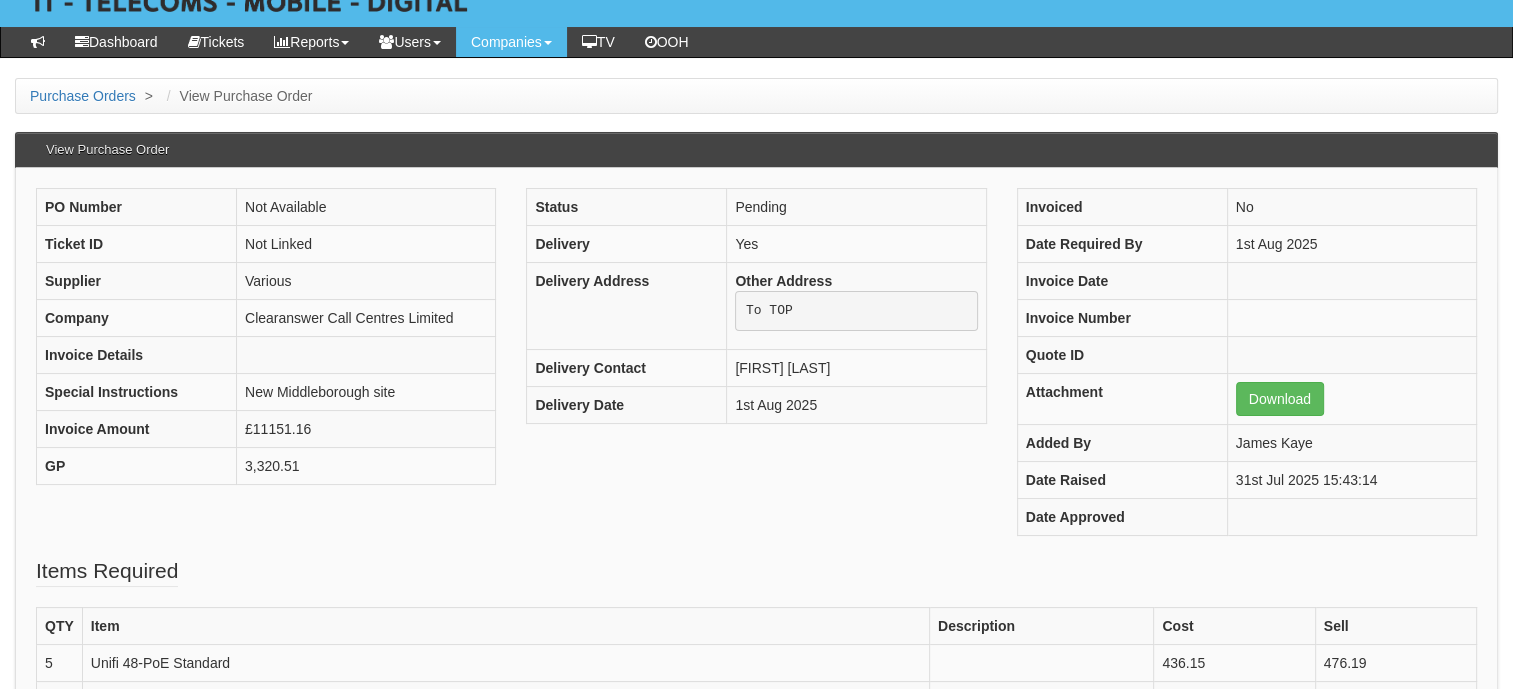 click on "PO Number
Not Available
Ticket ID
Not Linked
Supplier
Various
Company
Clearanswer Call Centres Limited
Invoice Details
Special Instructions
New Middleborough site
Invoice Amount
£11151.16
GP 3,320.51" at bounding box center (756, 372) 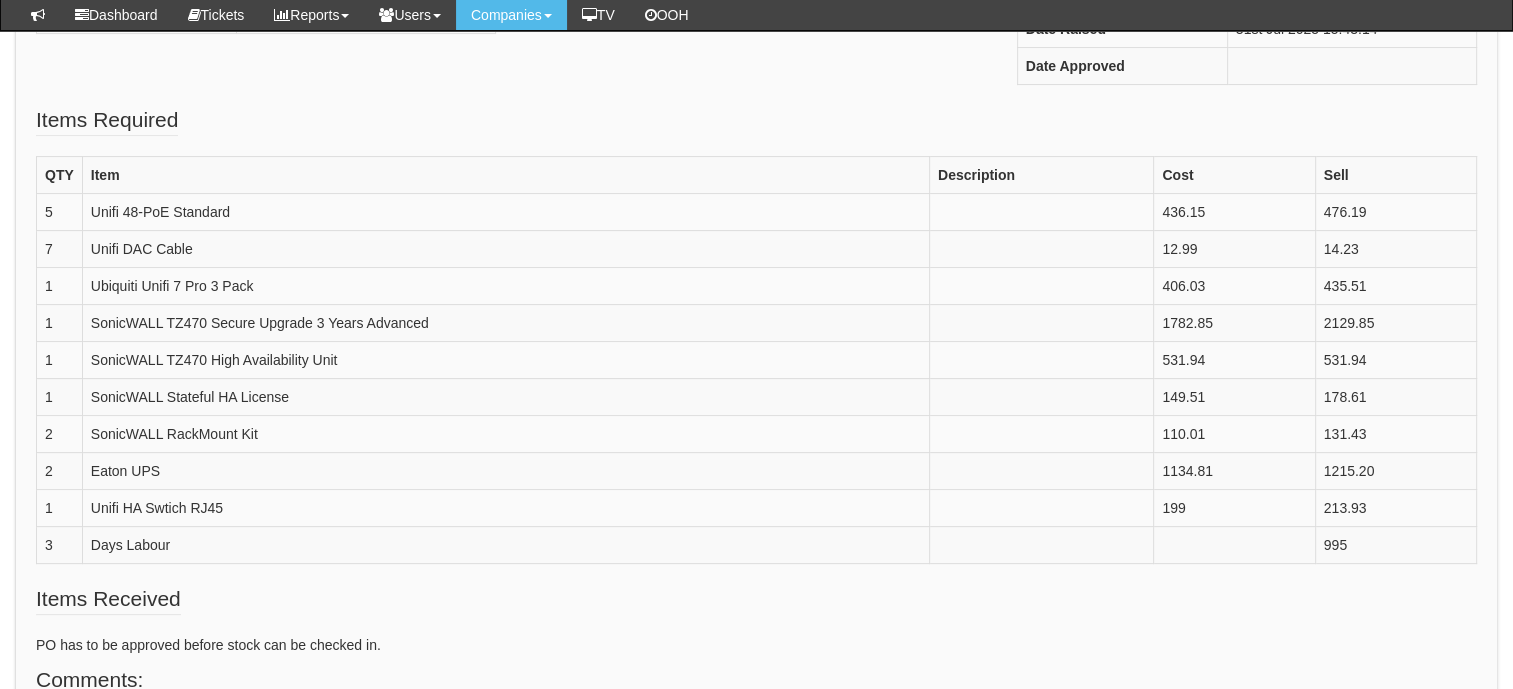 scroll, scrollTop: 748, scrollLeft: 0, axis: vertical 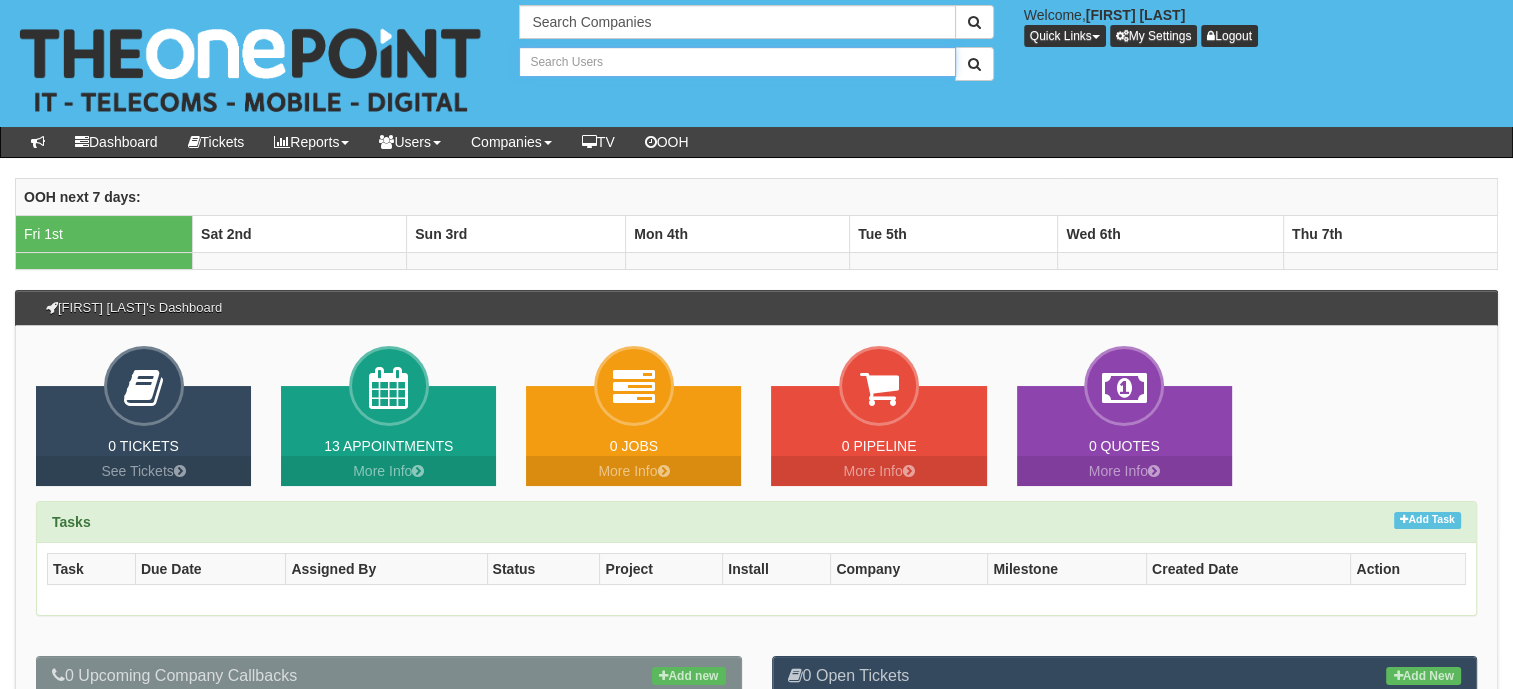click at bounding box center [737, 62] 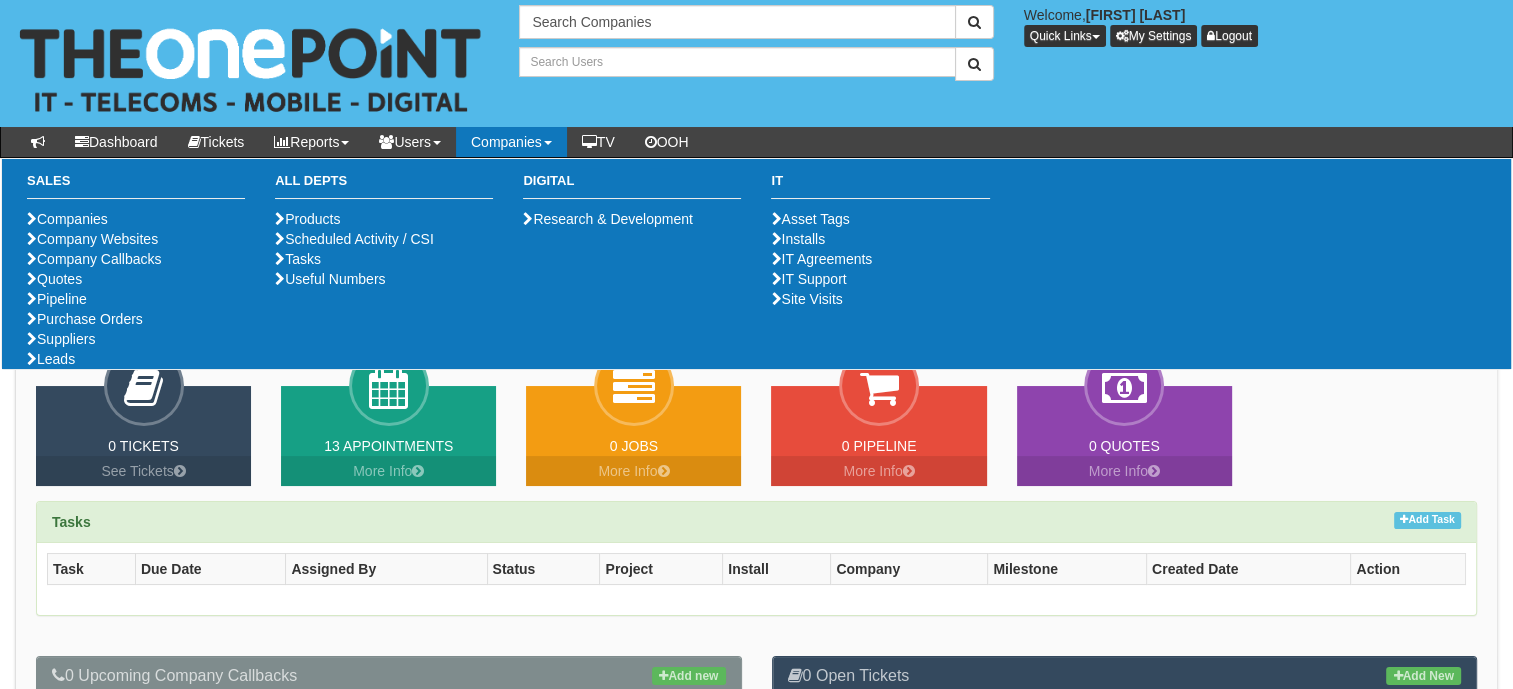 type on "Search Users" 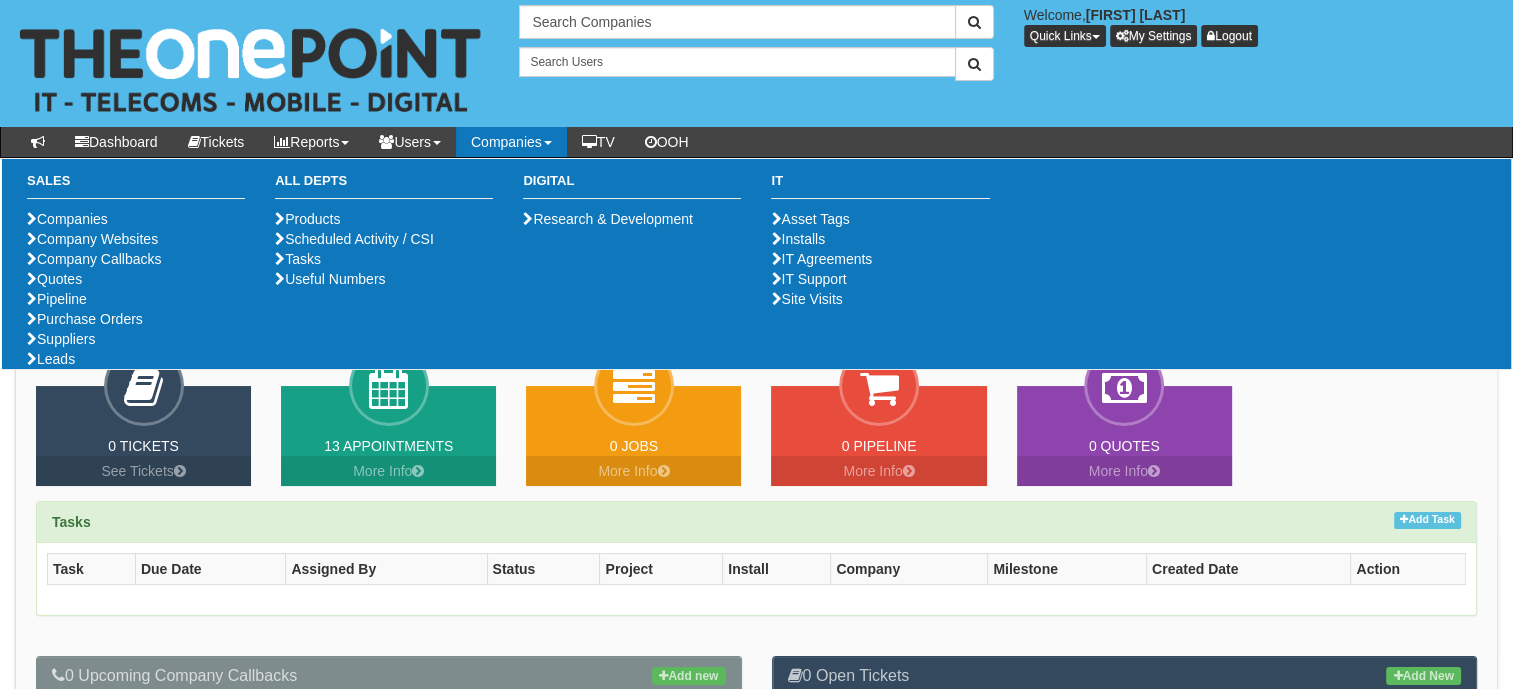 click on "Companies" at bounding box center [511, 142] 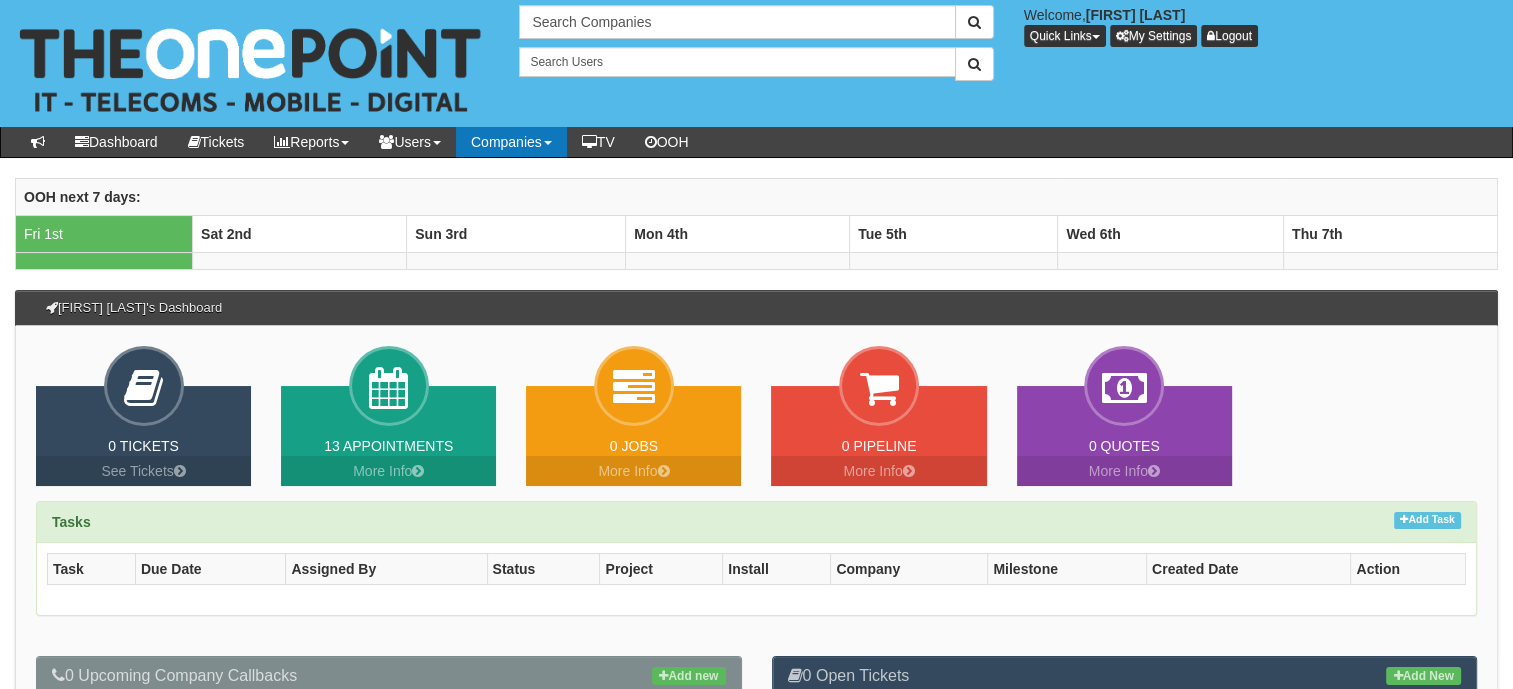 click on "Companies" at bounding box center (511, 142) 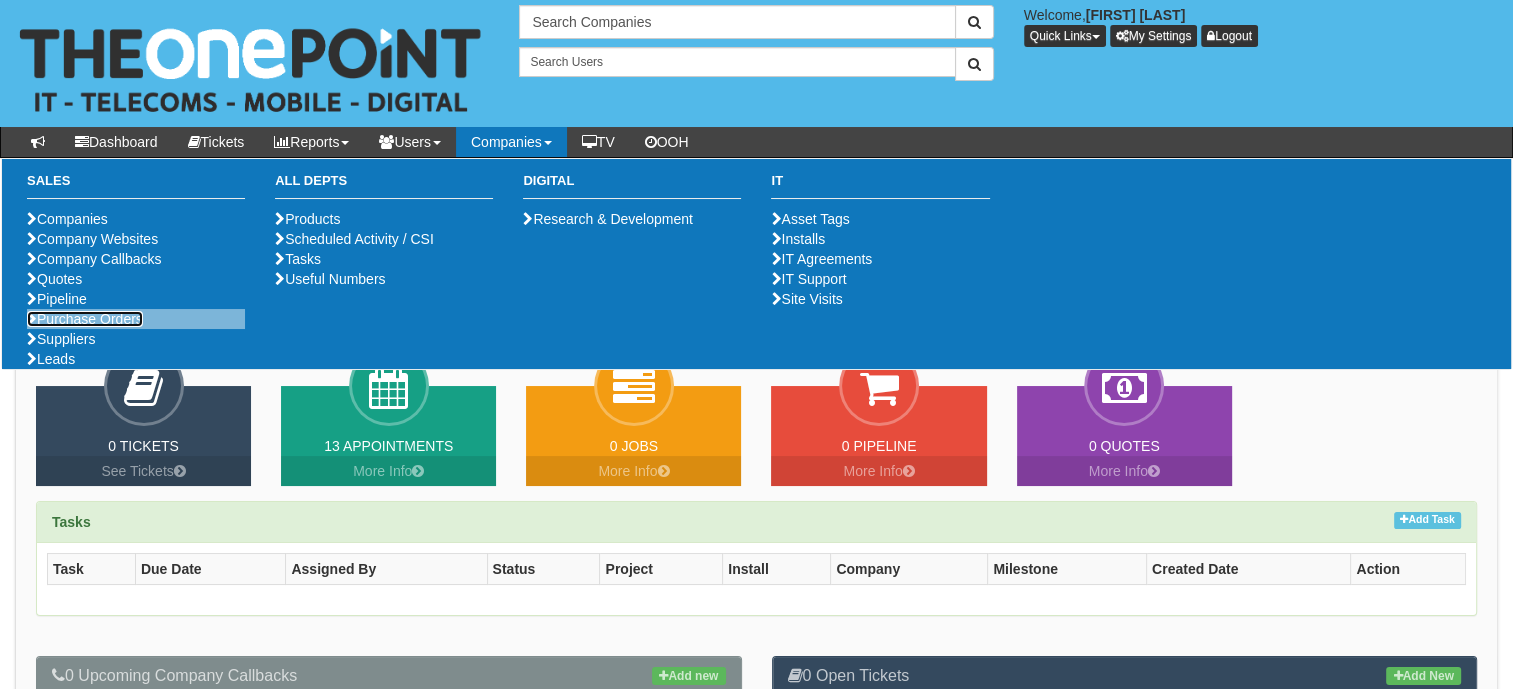 click on "Purchase Orders" at bounding box center (85, 319) 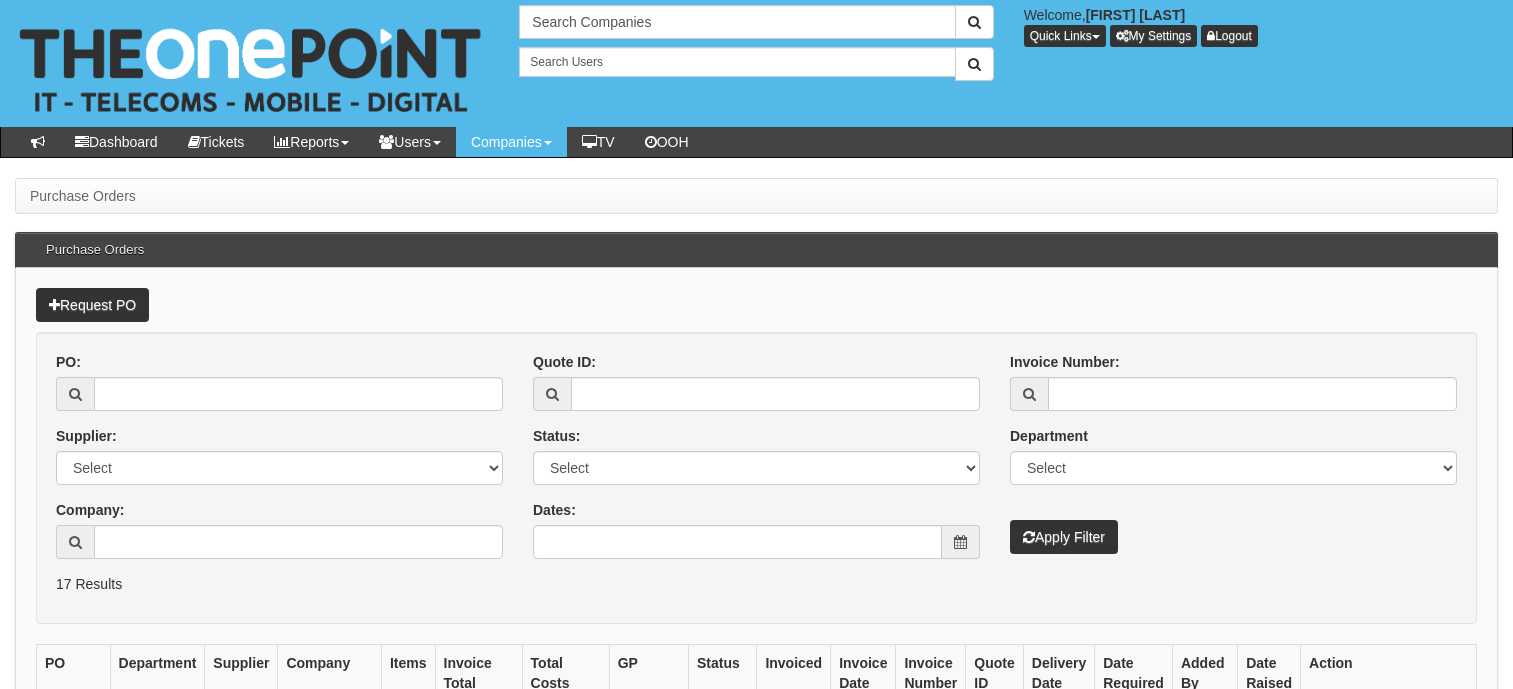 scroll, scrollTop: 0, scrollLeft: 0, axis: both 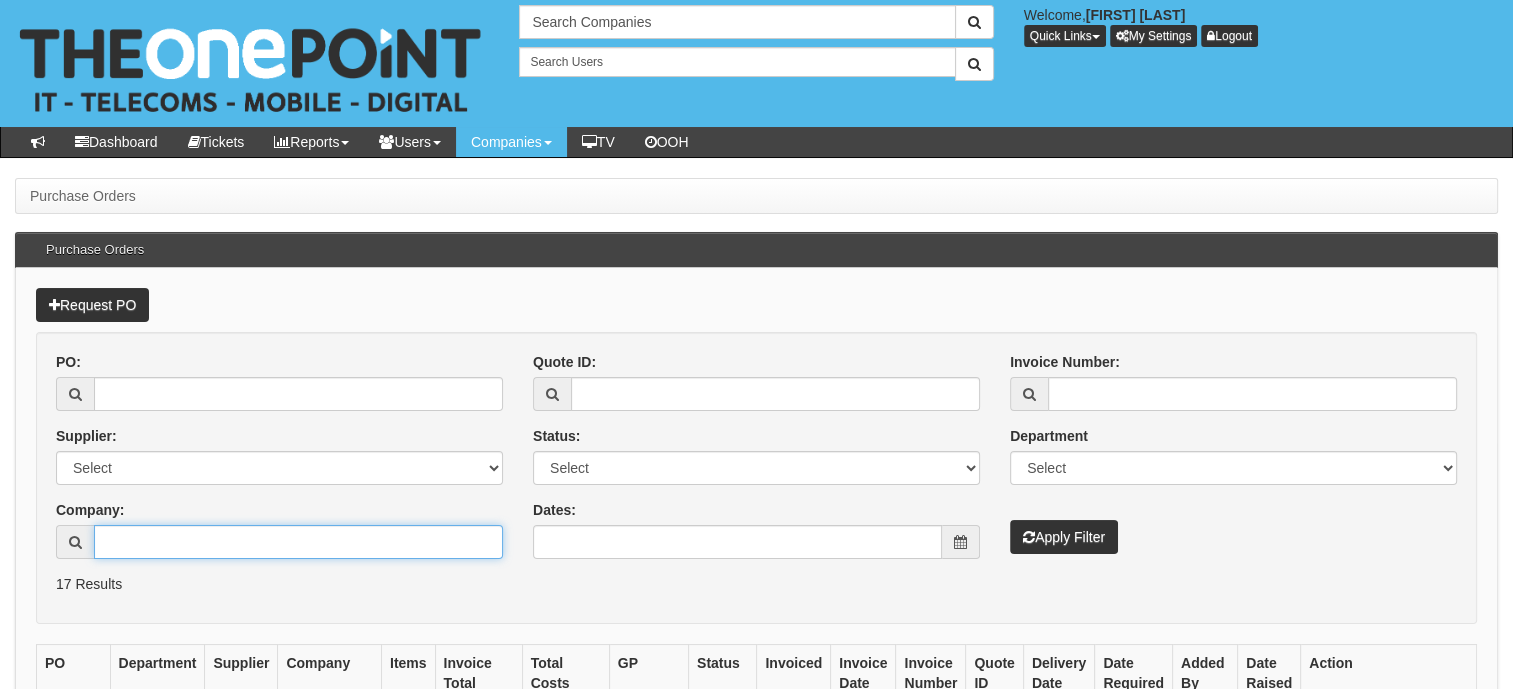 click on "Company:" at bounding box center (298, 542) 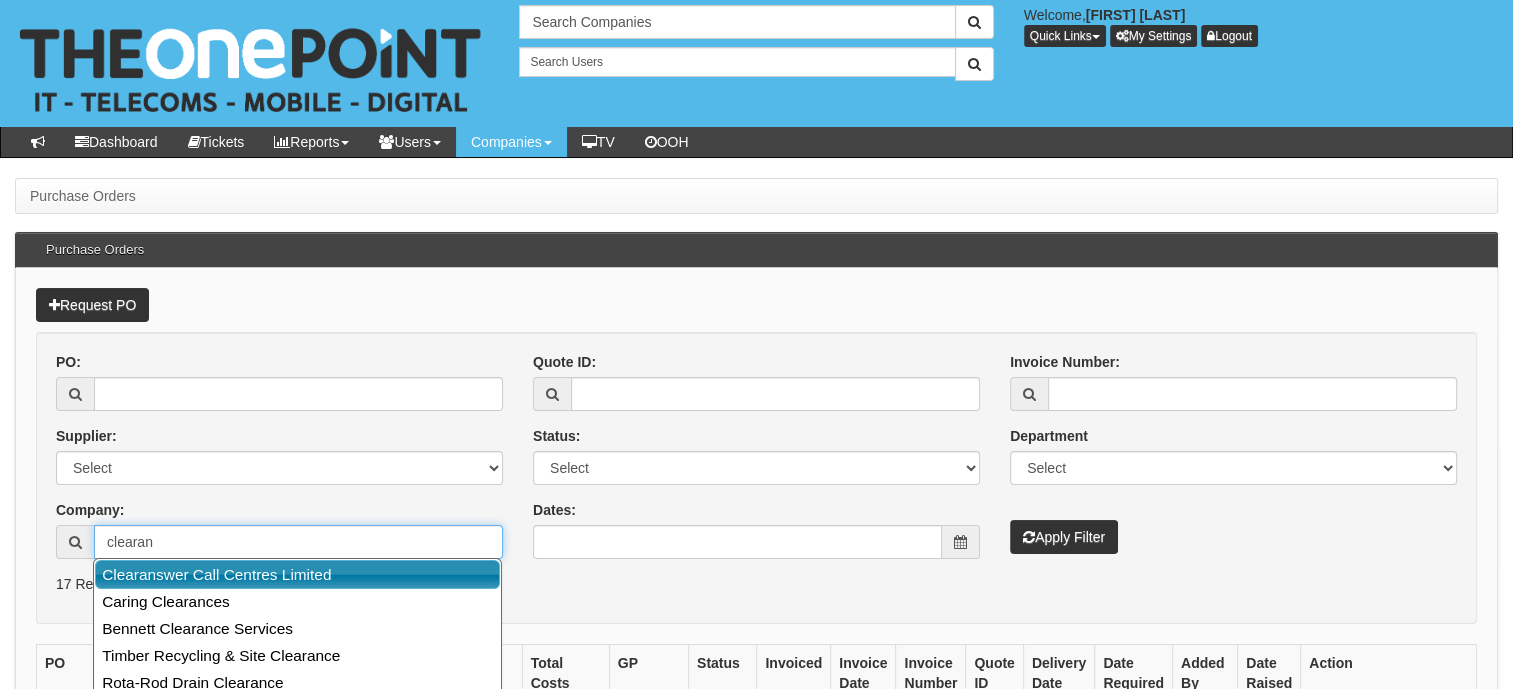 click on "Clearanswer Call Centres Limited" at bounding box center [297, 574] 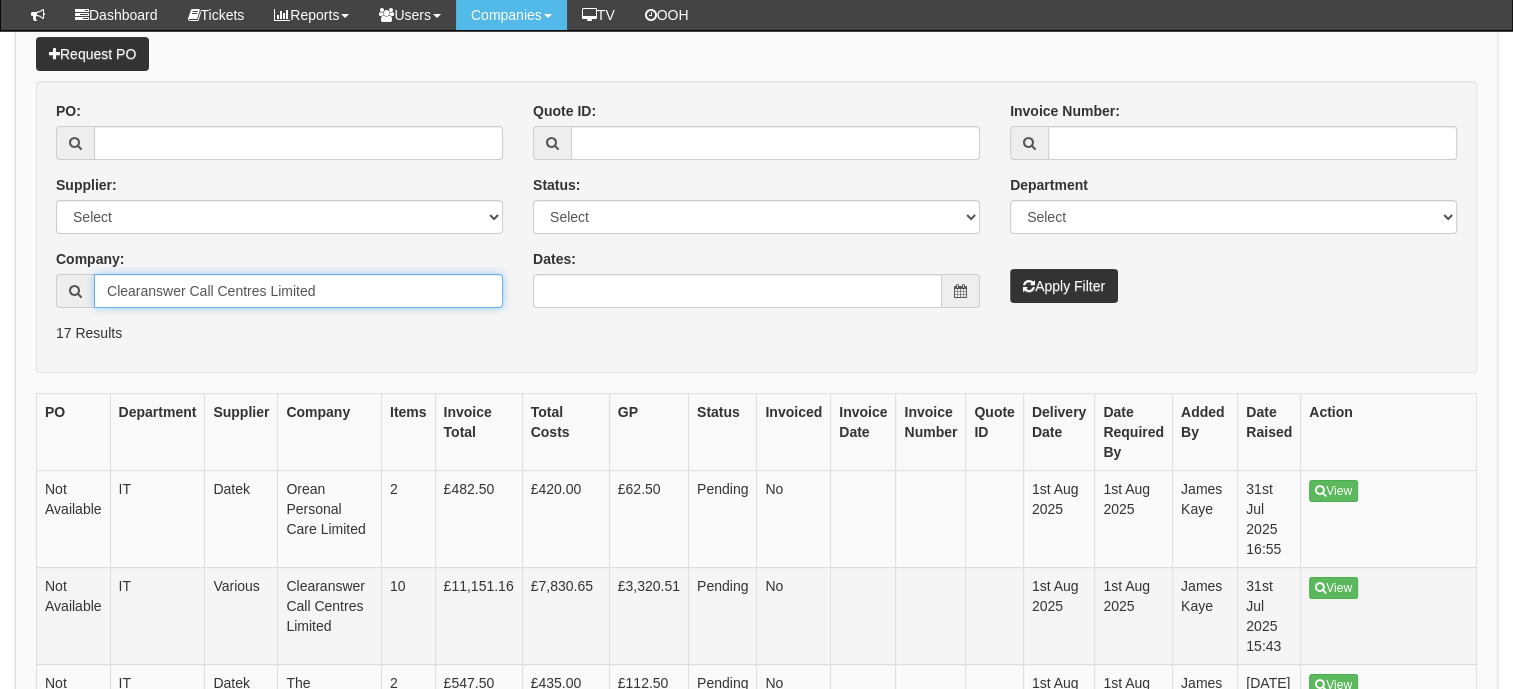 scroll, scrollTop: 300, scrollLeft: 0, axis: vertical 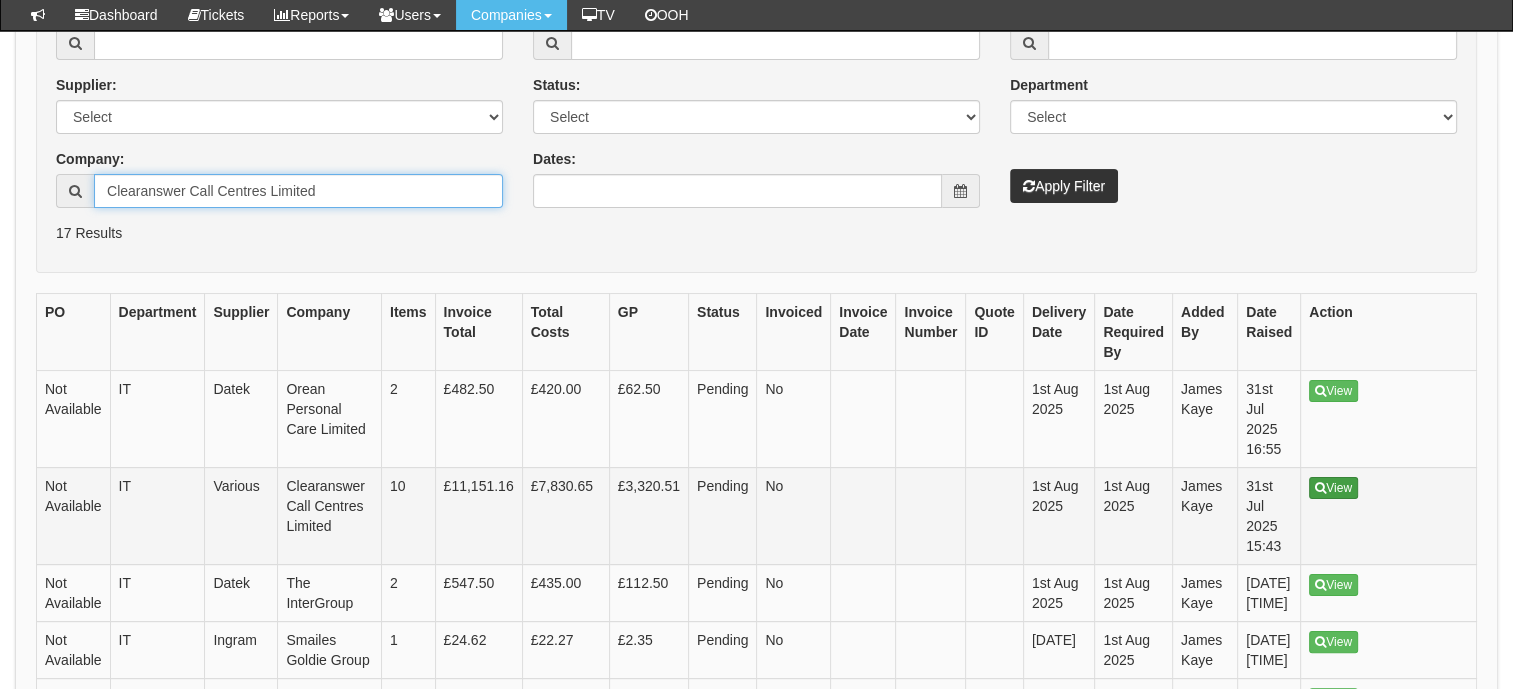 type on "Clearanswer Call Centres Limited" 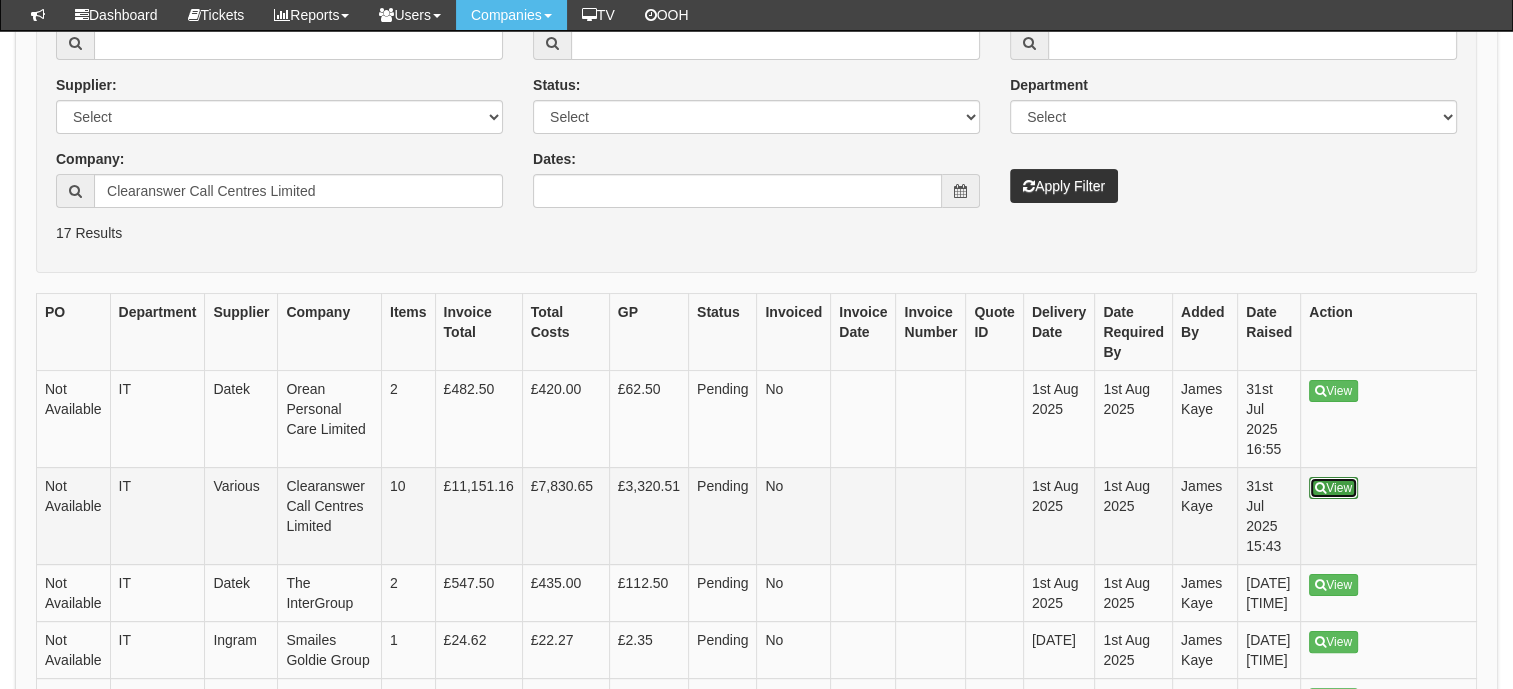 click on "View" at bounding box center [1333, 488] 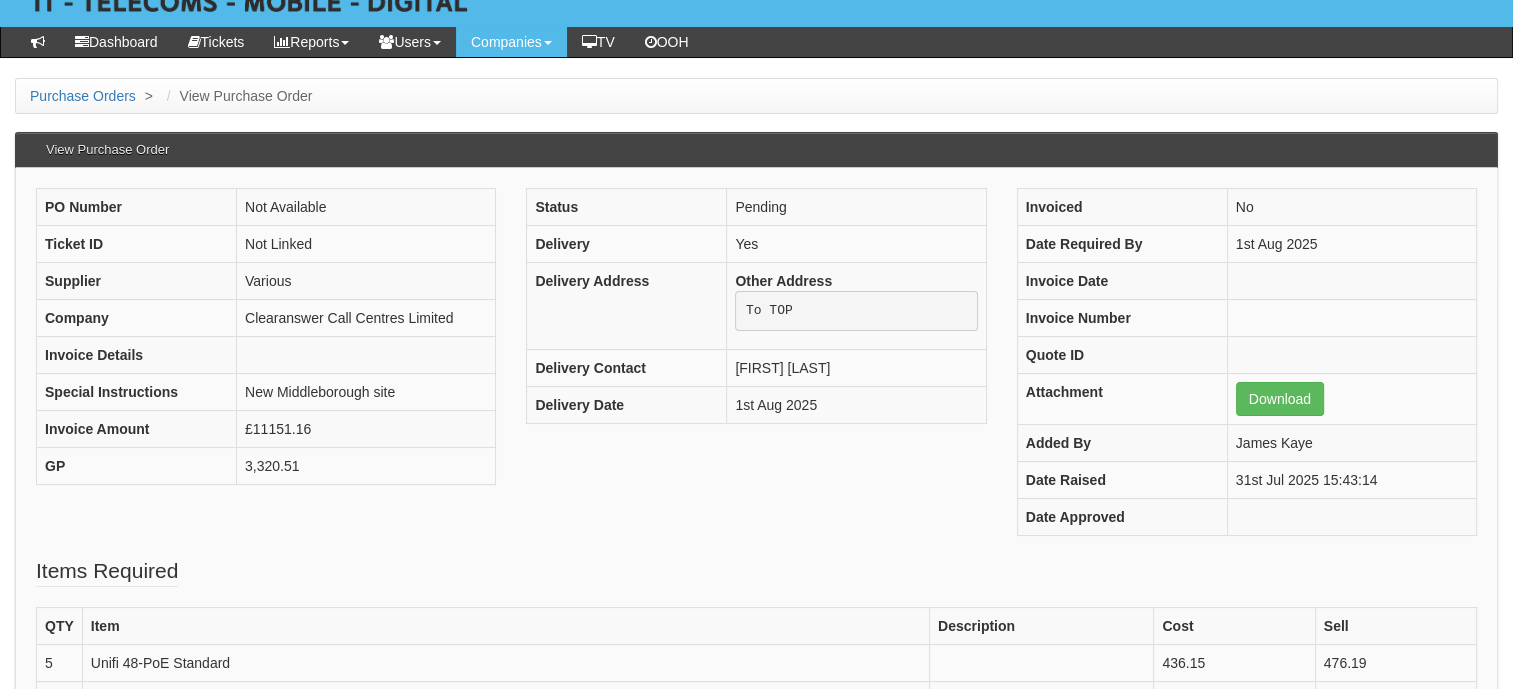scroll, scrollTop: 0, scrollLeft: 0, axis: both 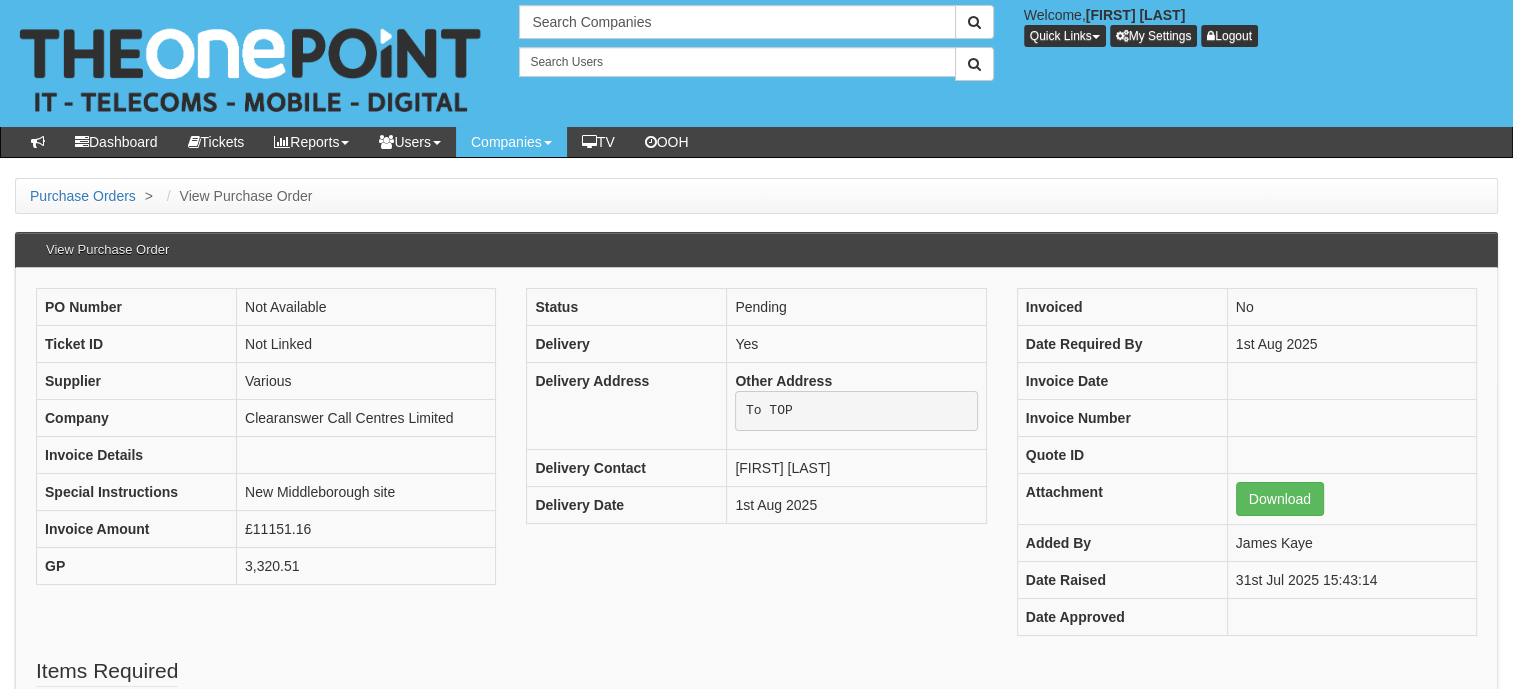 click on "New Middleborough site
Invoice Amount
£11151.16
GP 3,320.51" at bounding box center (756, 472) 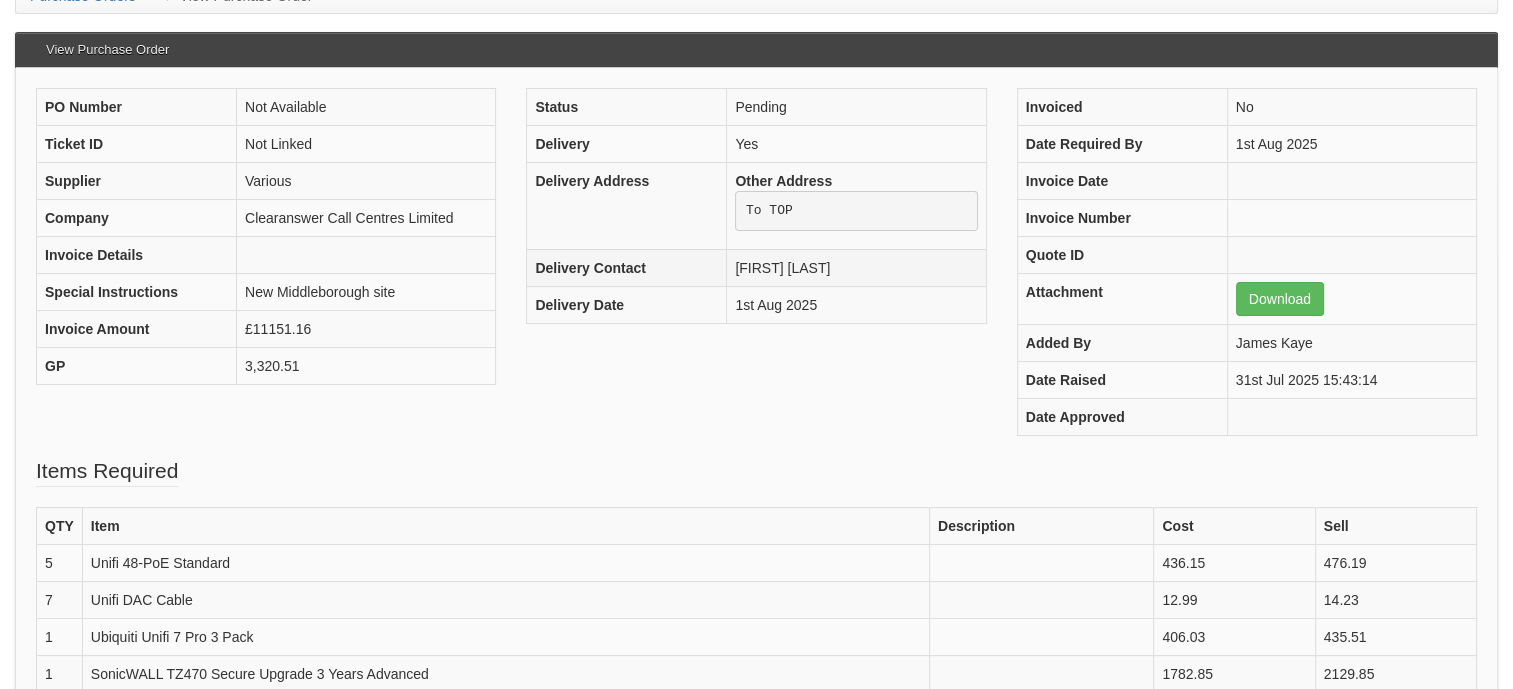scroll, scrollTop: 100, scrollLeft: 0, axis: vertical 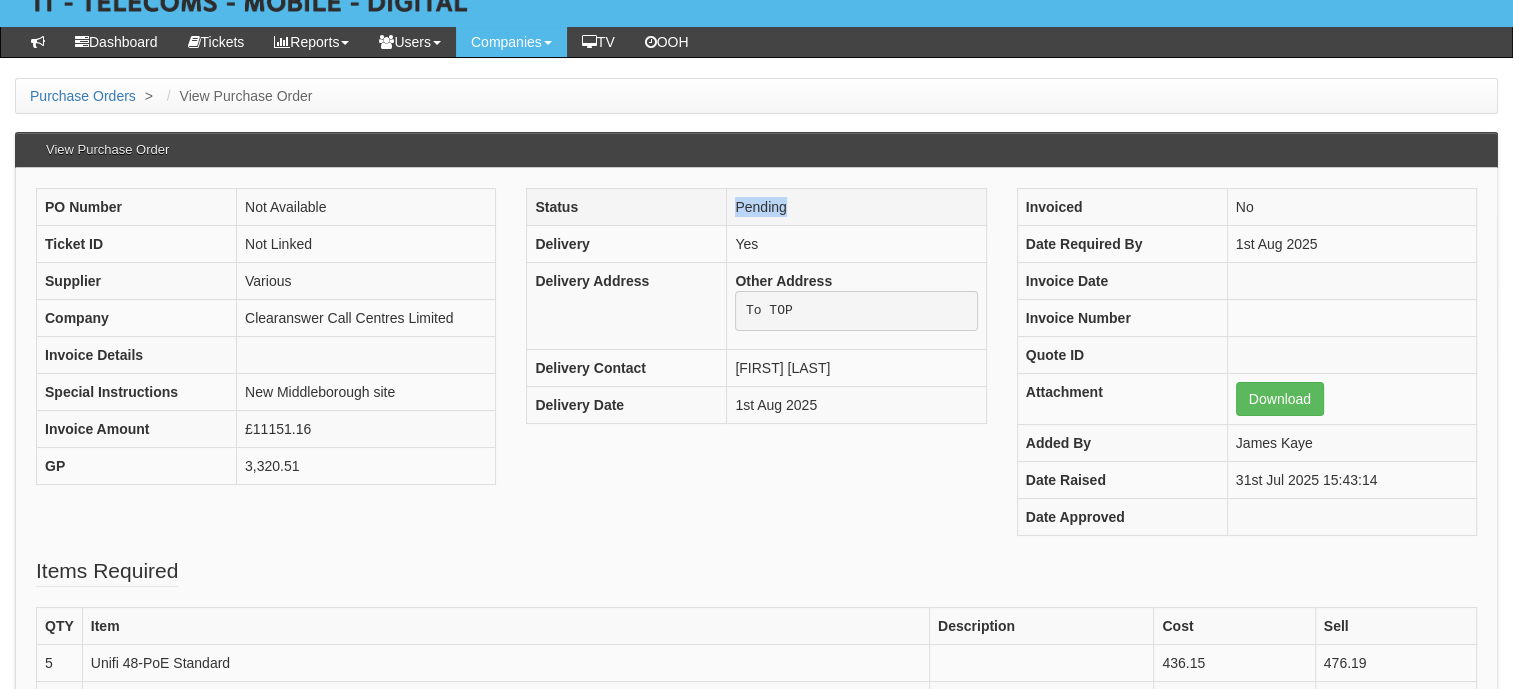 drag, startPoint x: 805, startPoint y: 206, endPoint x: 710, endPoint y: 206, distance: 95 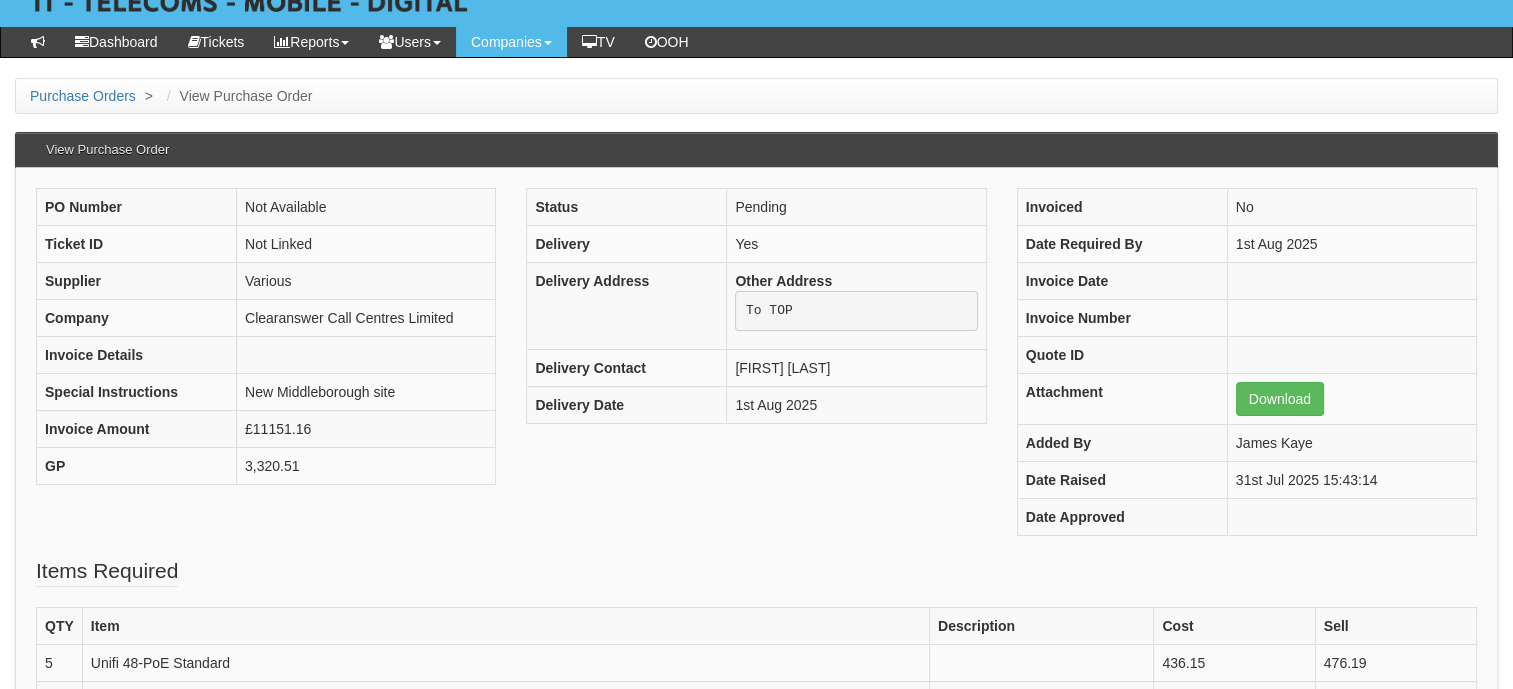 click on "PO Number
Not Available
Ticket ID
Not Linked
Supplier
Various
Company
Clearanswer Call Centres Limited
Invoice Details
Special Instructions
New Middleborough site
Invoice Amount
£11151.16
GP 3,320.51" at bounding box center (756, 372) 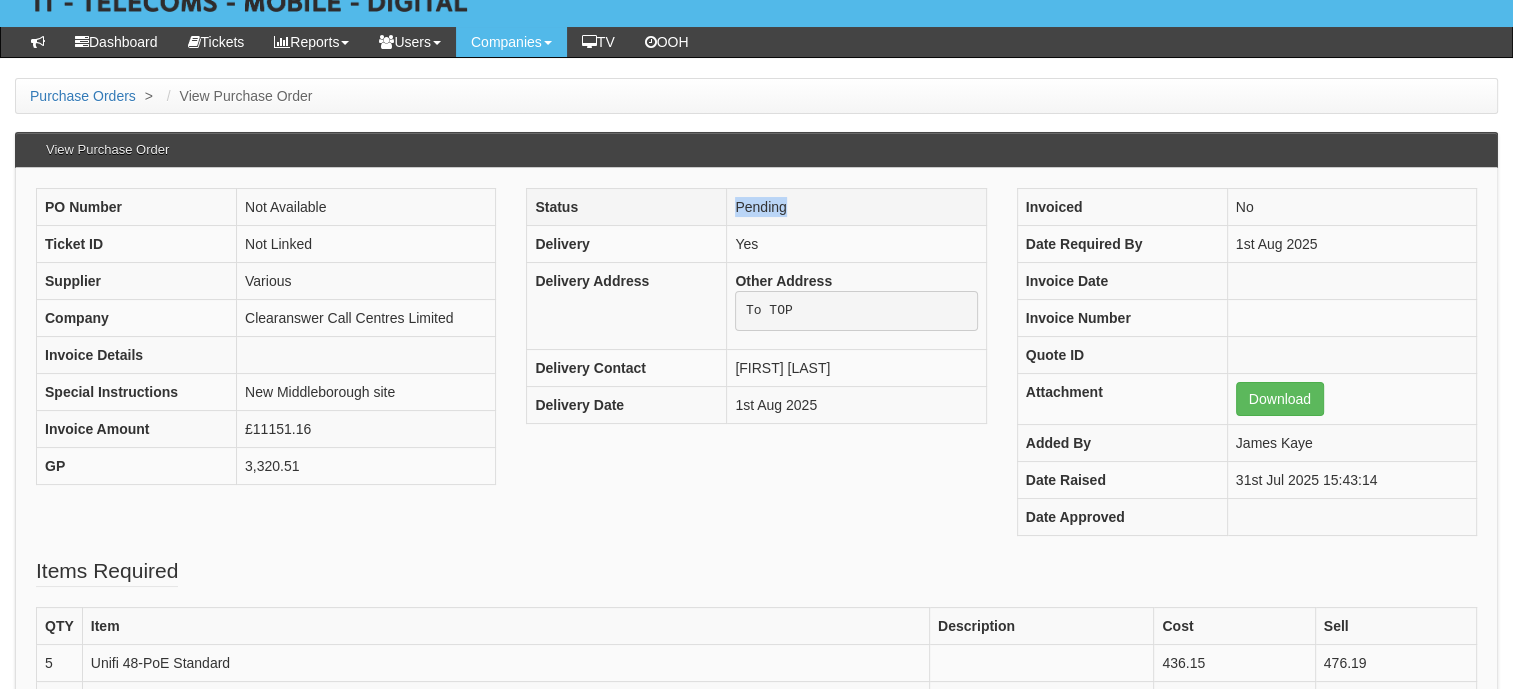 drag, startPoint x: 824, startPoint y: 191, endPoint x: 731, endPoint y: 201, distance: 93.53609 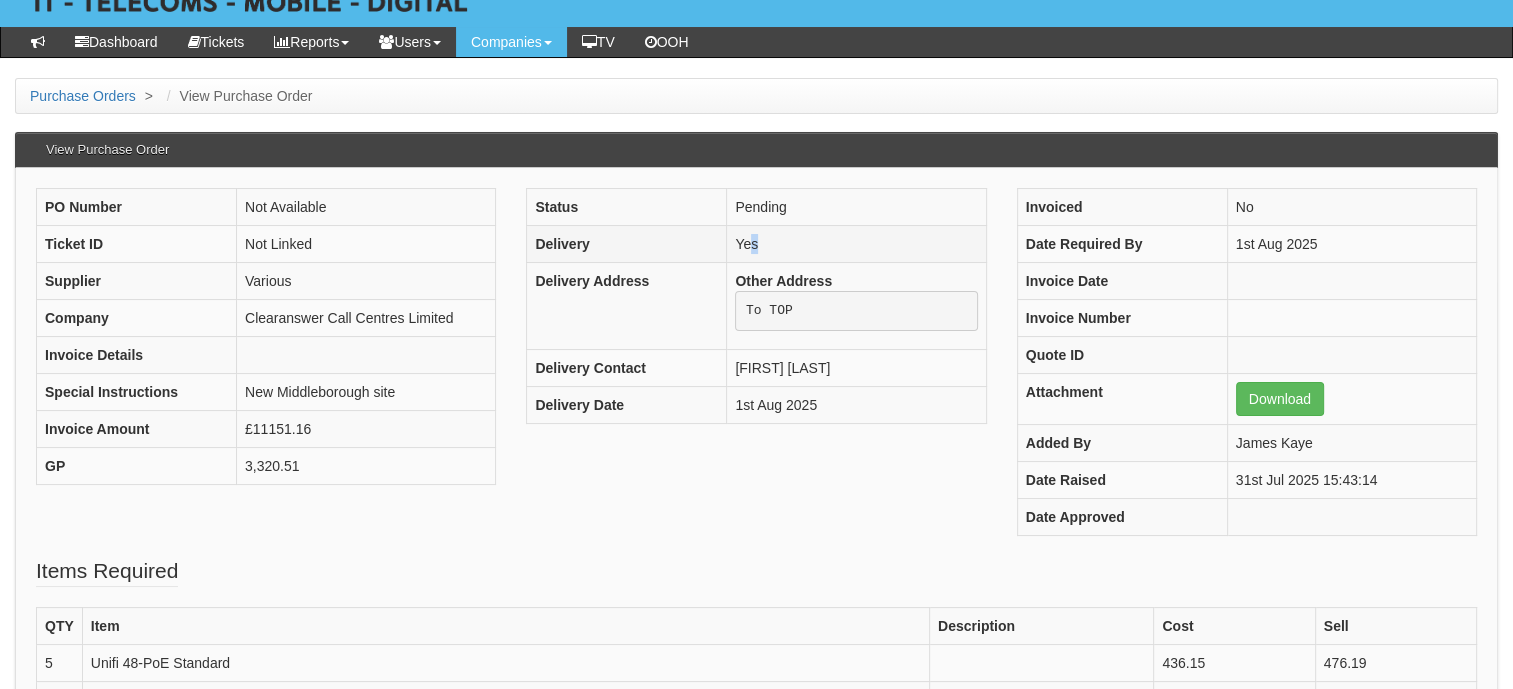 drag, startPoint x: 734, startPoint y: 210, endPoint x: 758, endPoint y: 238, distance: 36.878178 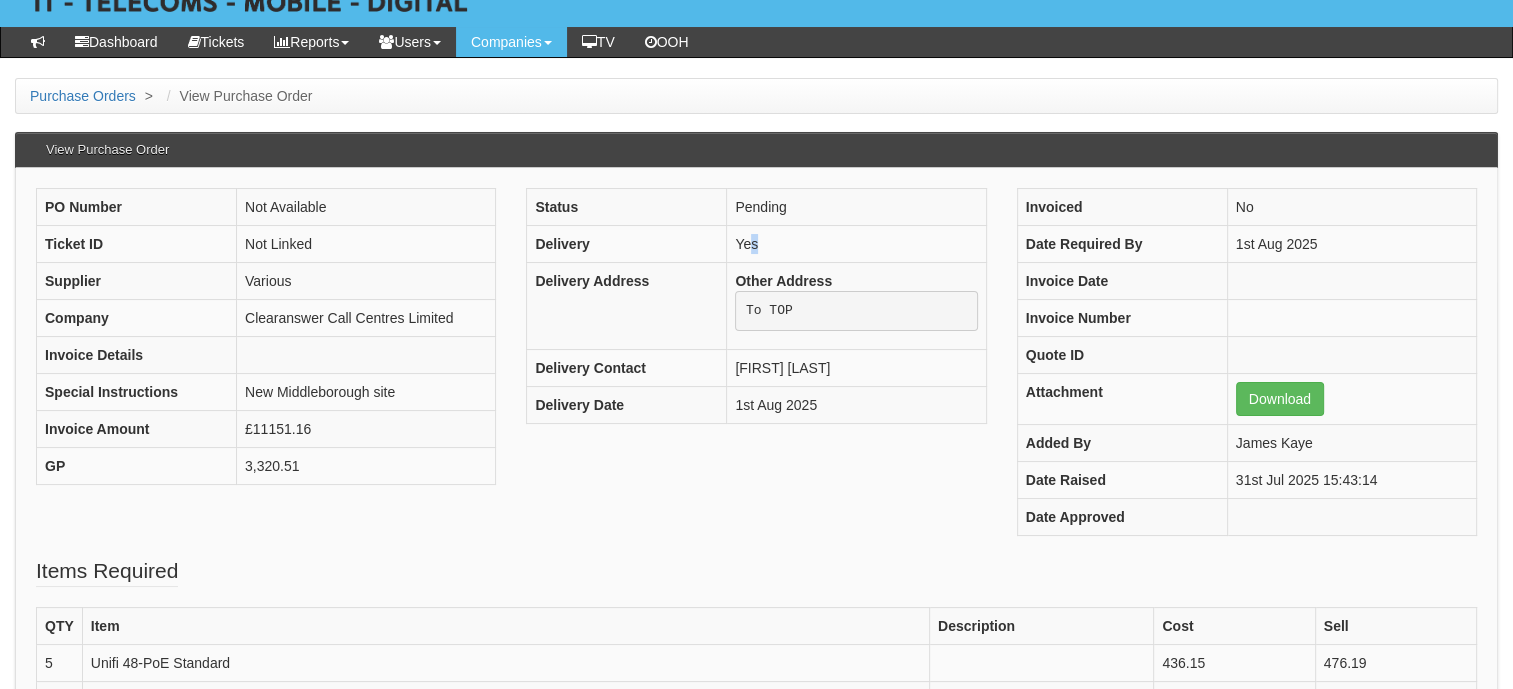 scroll, scrollTop: 300, scrollLeft: 0, axis: vertical 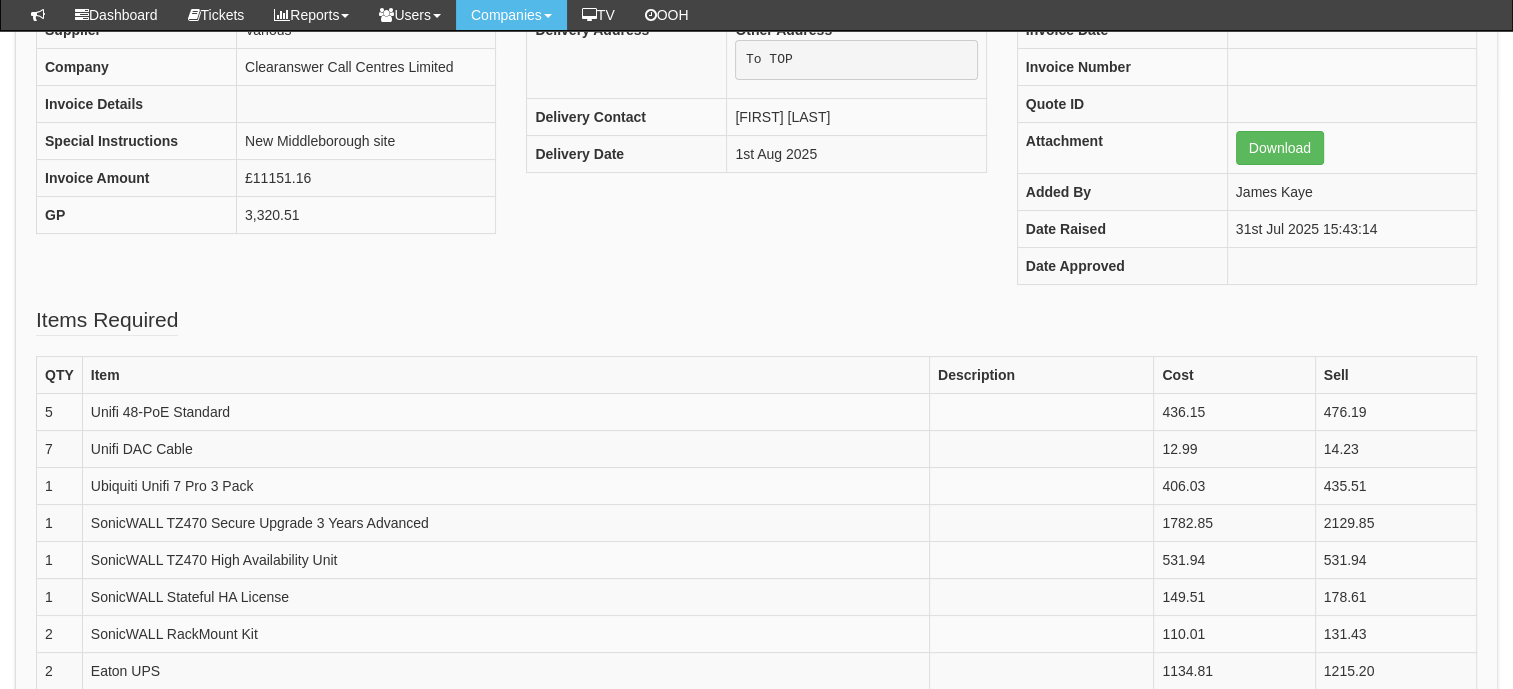 click on "Items Required
QTY
Item
Description
Cost
Sell
5 Unifi 48-PoE Standard 436.15 476.19 7 Unifi DAC Cable 12.99 14.23 1 Ubiquiti Unifi 7 Pro 3 Pack 406.03 435.51 1 SonicWALL TZ470 Secure Upgrade 3 Years Advanced 1782.85 2129.85 1 SonicWALL TZ470 High Availability Unit 531.94 531.94 1 SonicWALL Stateful HA License 149.51 178.61 2 SonicWALL RackMount Kit 110.01 131.43 2 Eaton UPS 1134.81 1215.20 1 Unifi HA Swtich RJ45 199 213.93 3 Days Labour 995" at bounding box center [756, 544] 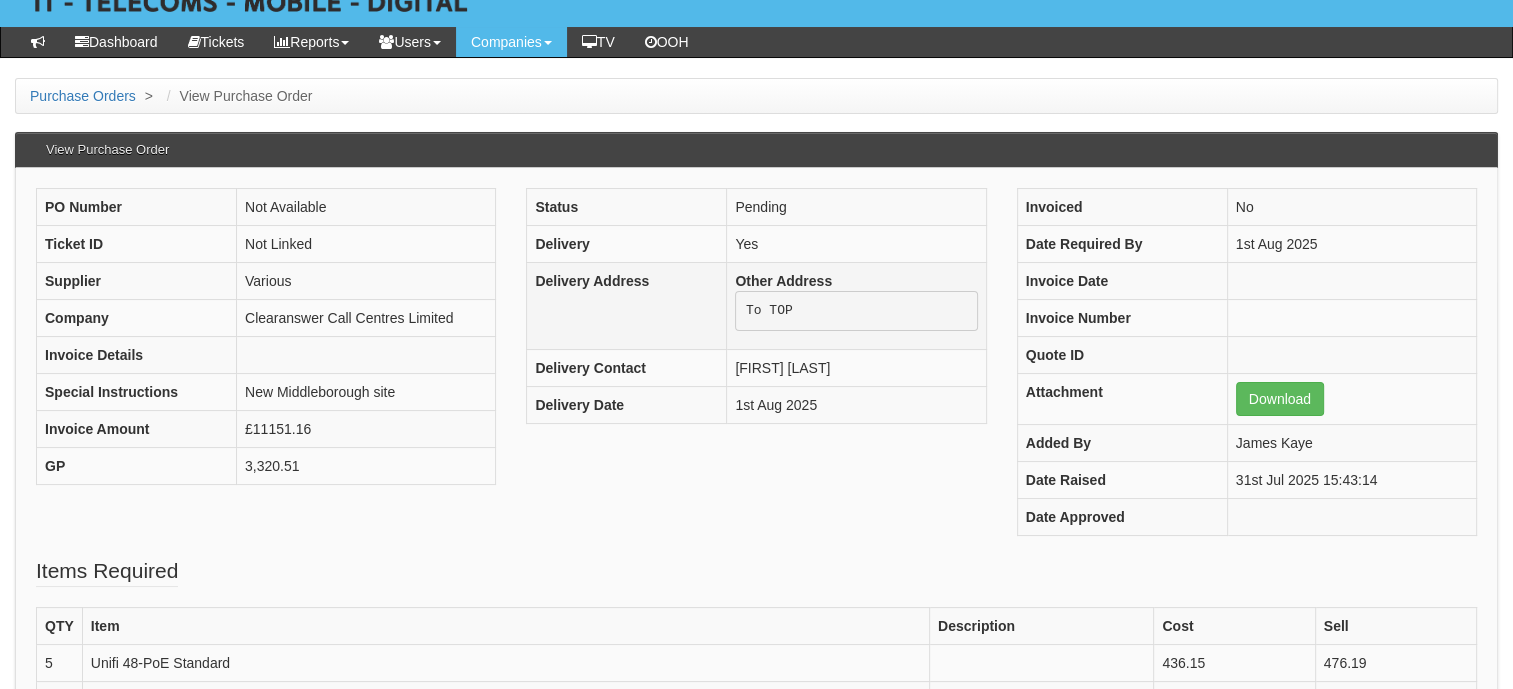 scroll, scrollTop: 0, scrollLeft: 0, axis: both 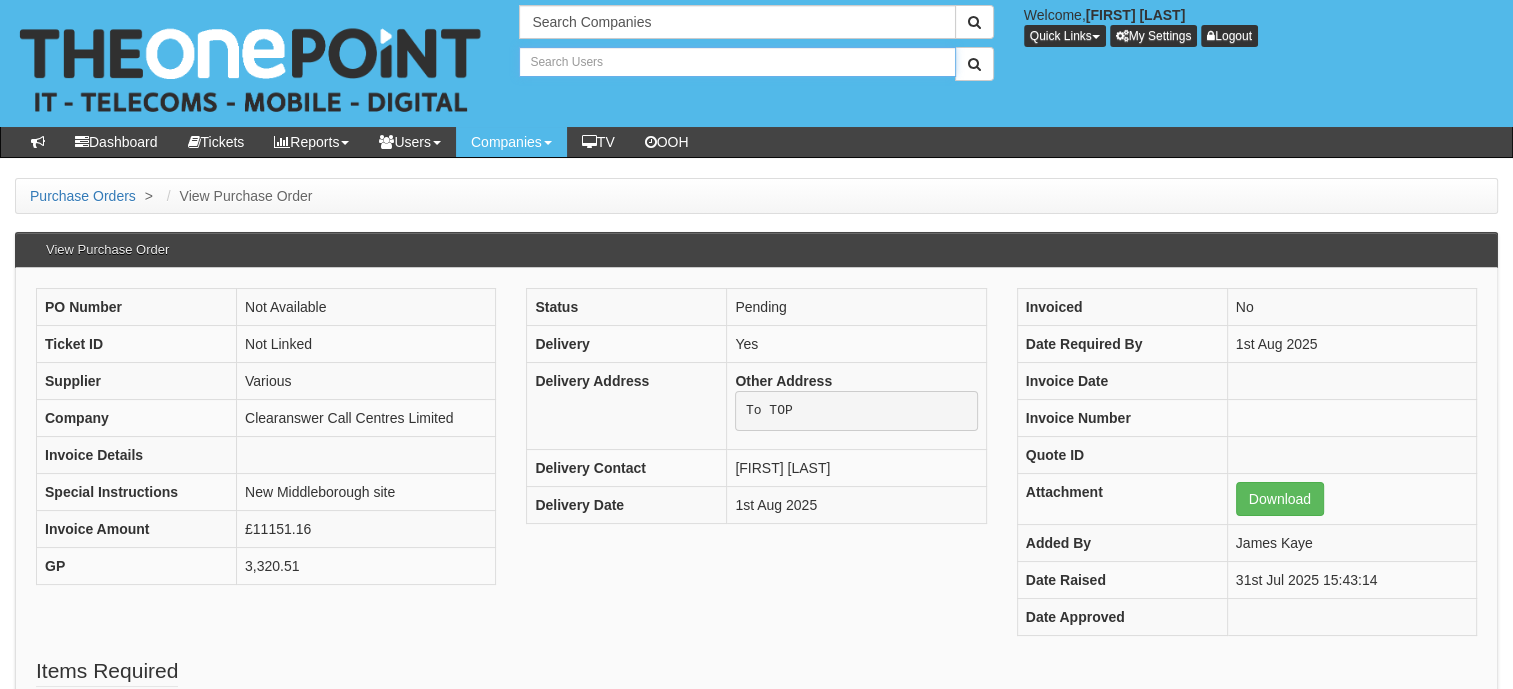 click at bounding box center [737, 62] 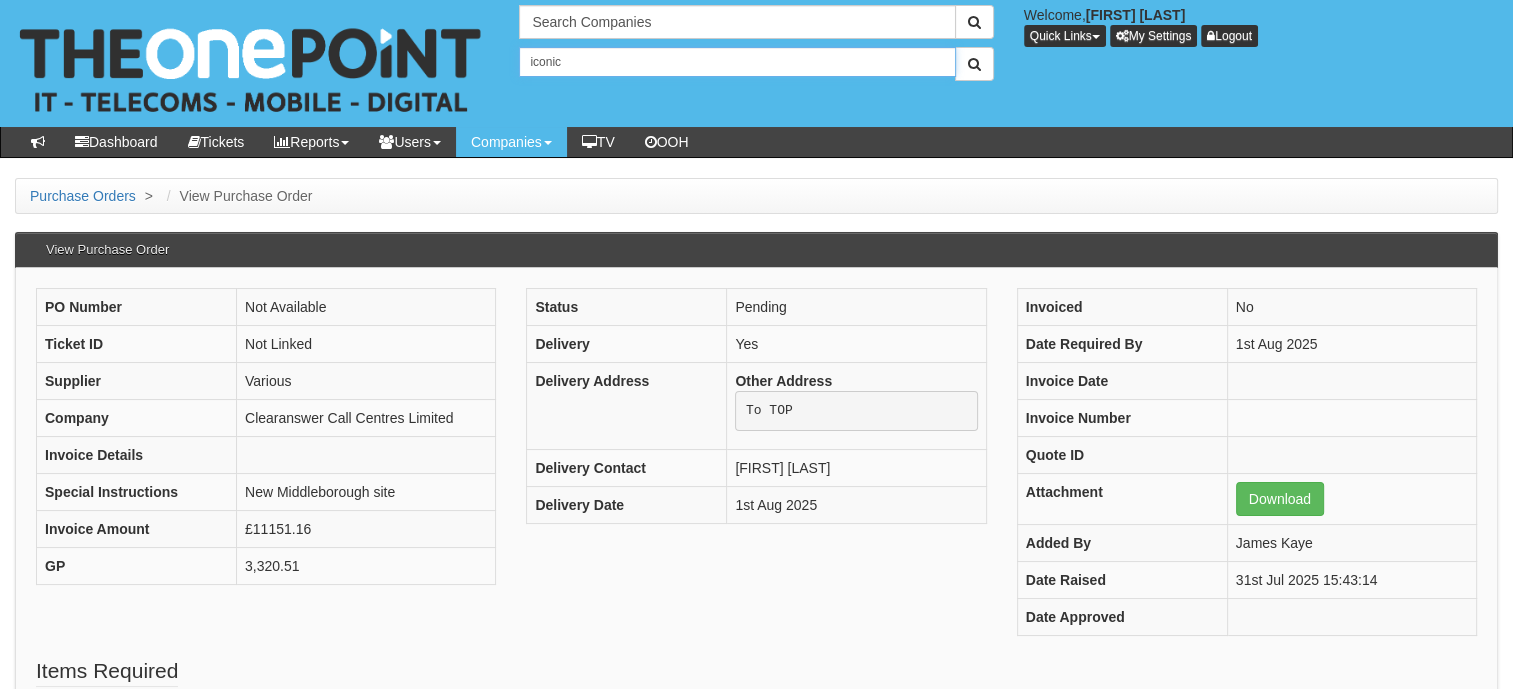 type on "iconic" 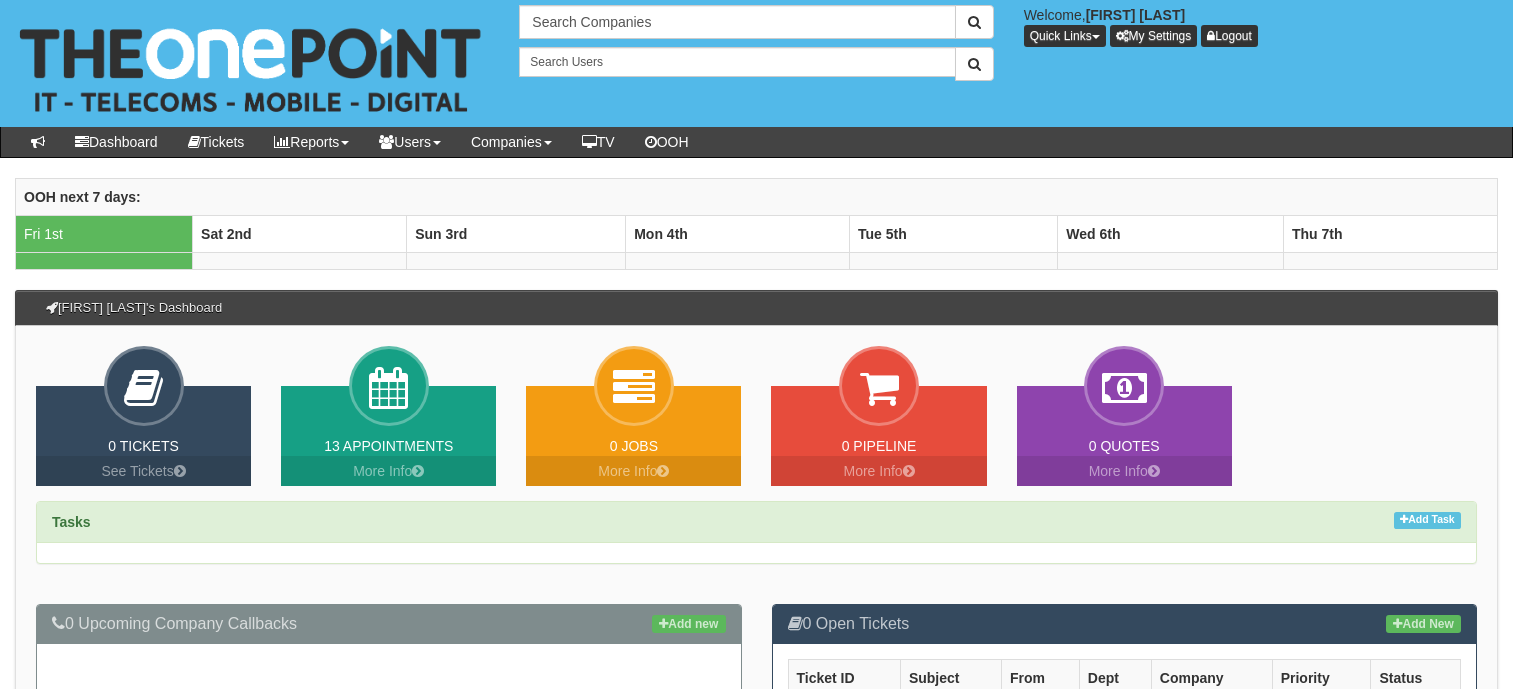 scroll, scrollTop: 0, scrollLeft: 0, axis: both 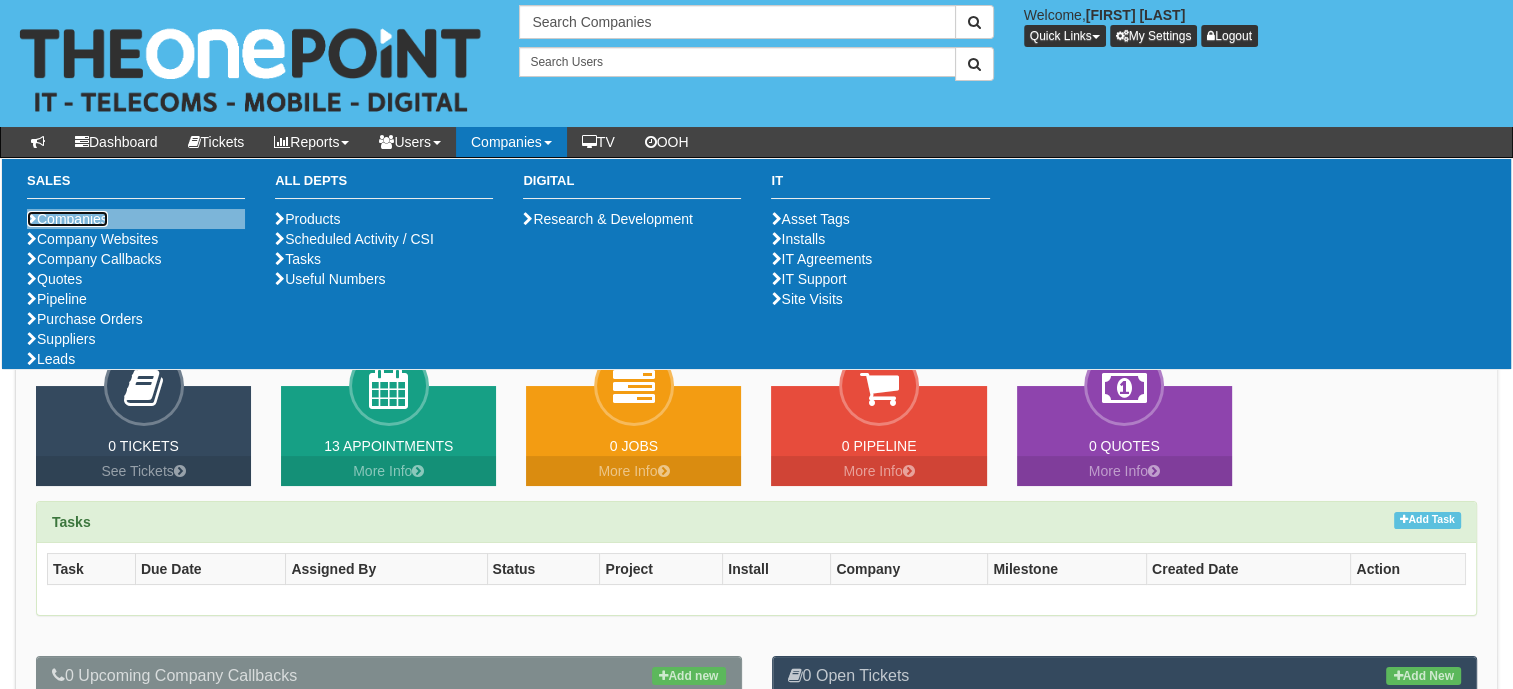 click on "Companies" at bounding box center [67, 219] 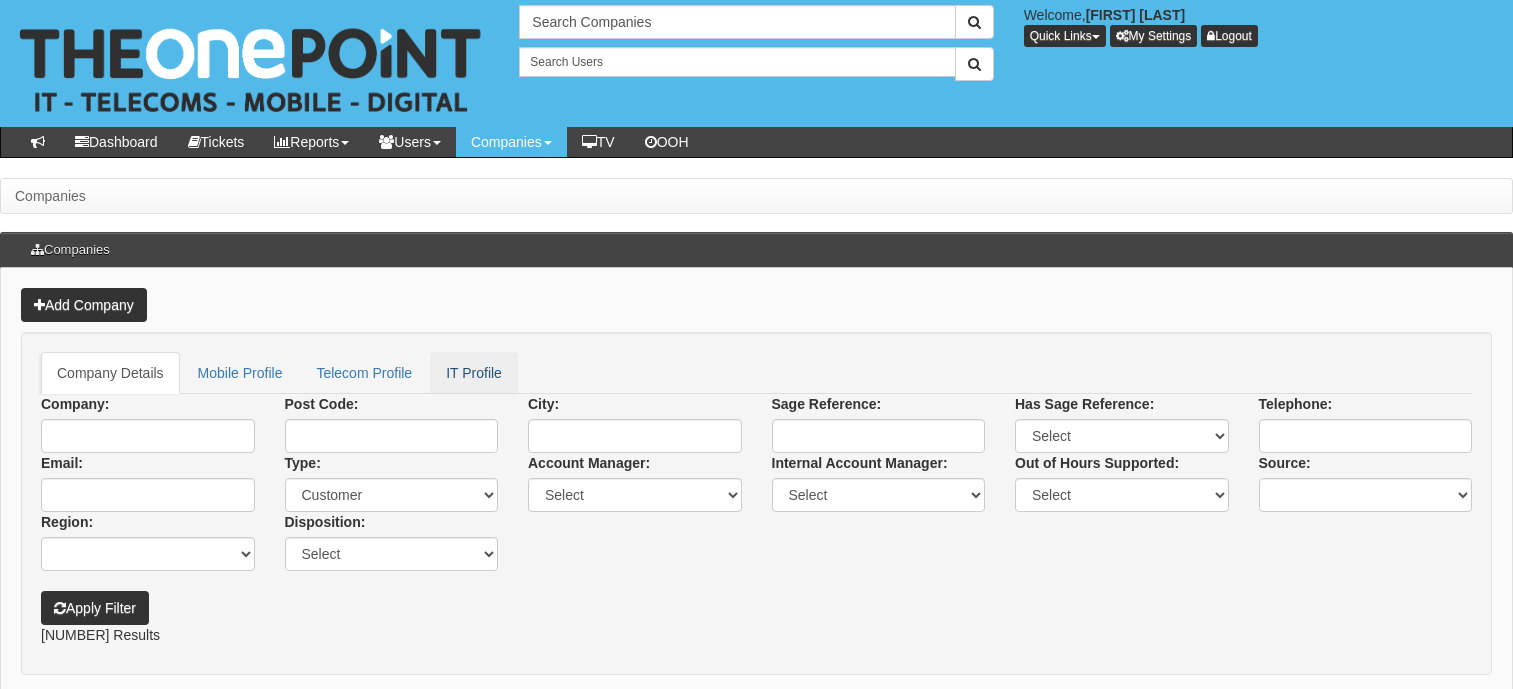 scroll, scrollTop: 0, scrollLeft: 0, axis: both 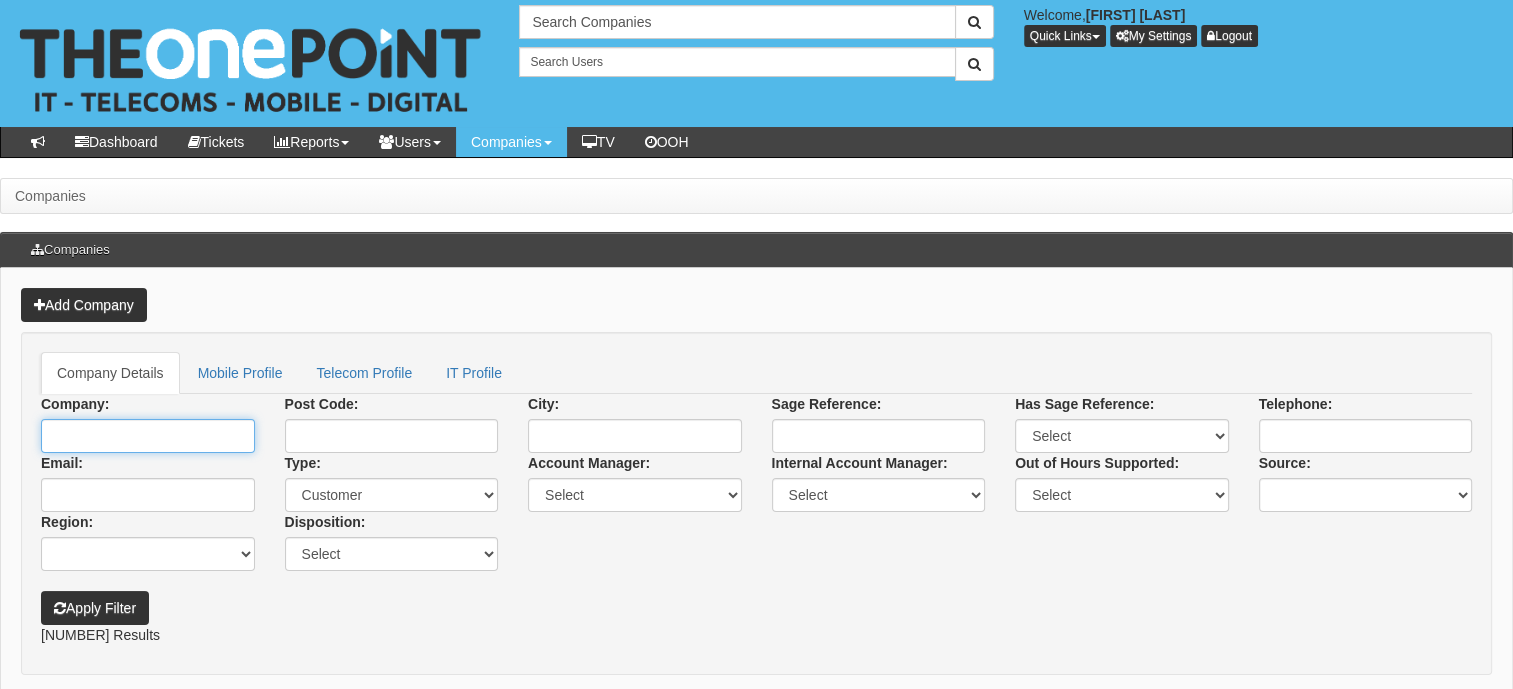 click on "Company:" at bounding box center (148, 436) 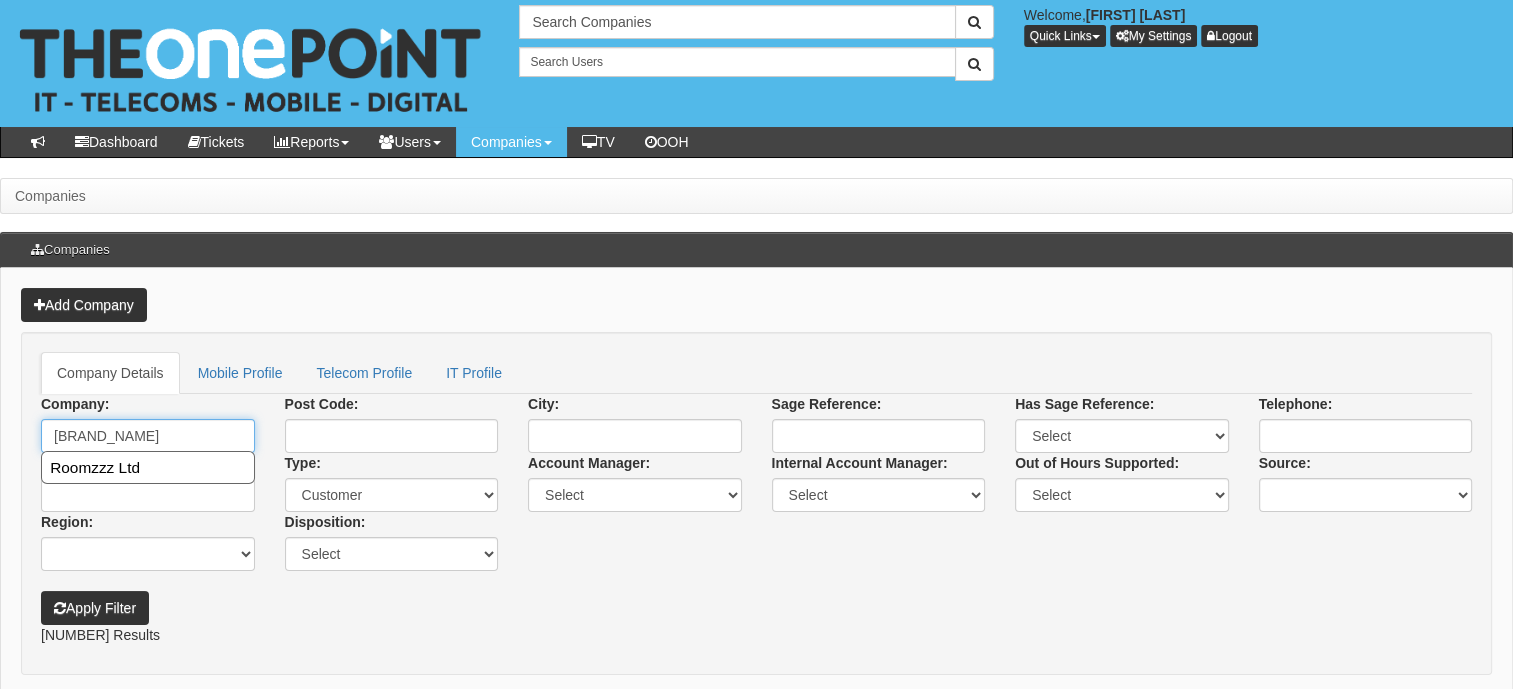 type on "roomzzz" 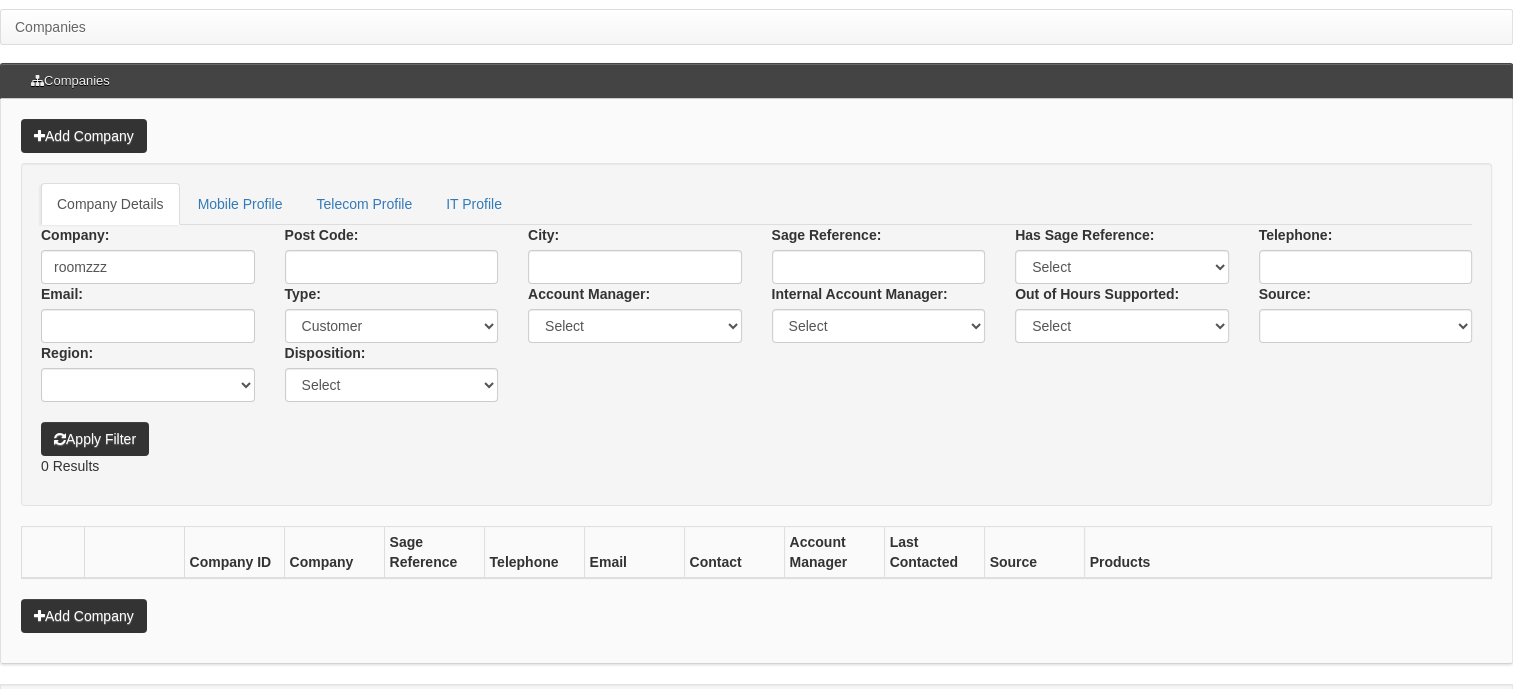 scroll, scrollTop: 0, scrollLeft: 0, axis: both 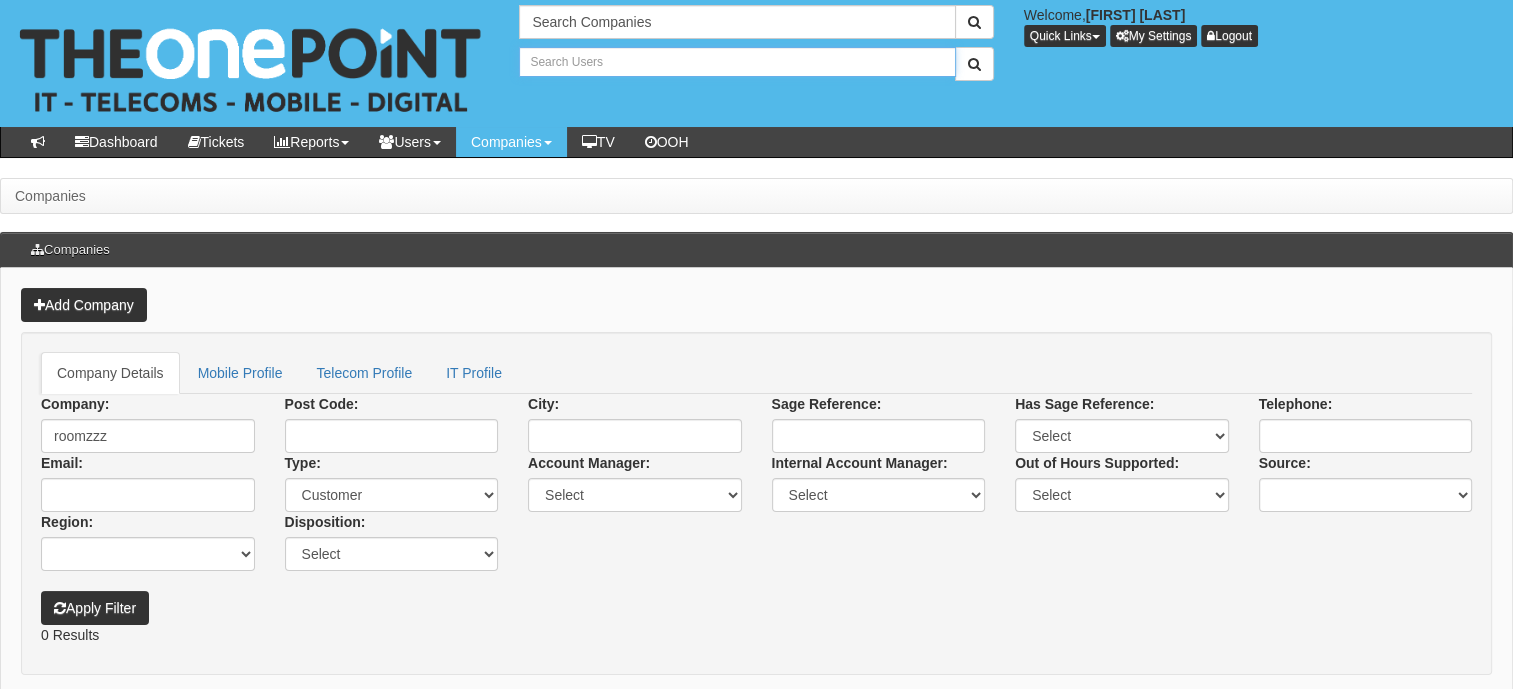 click at bounding box center [737, 62] 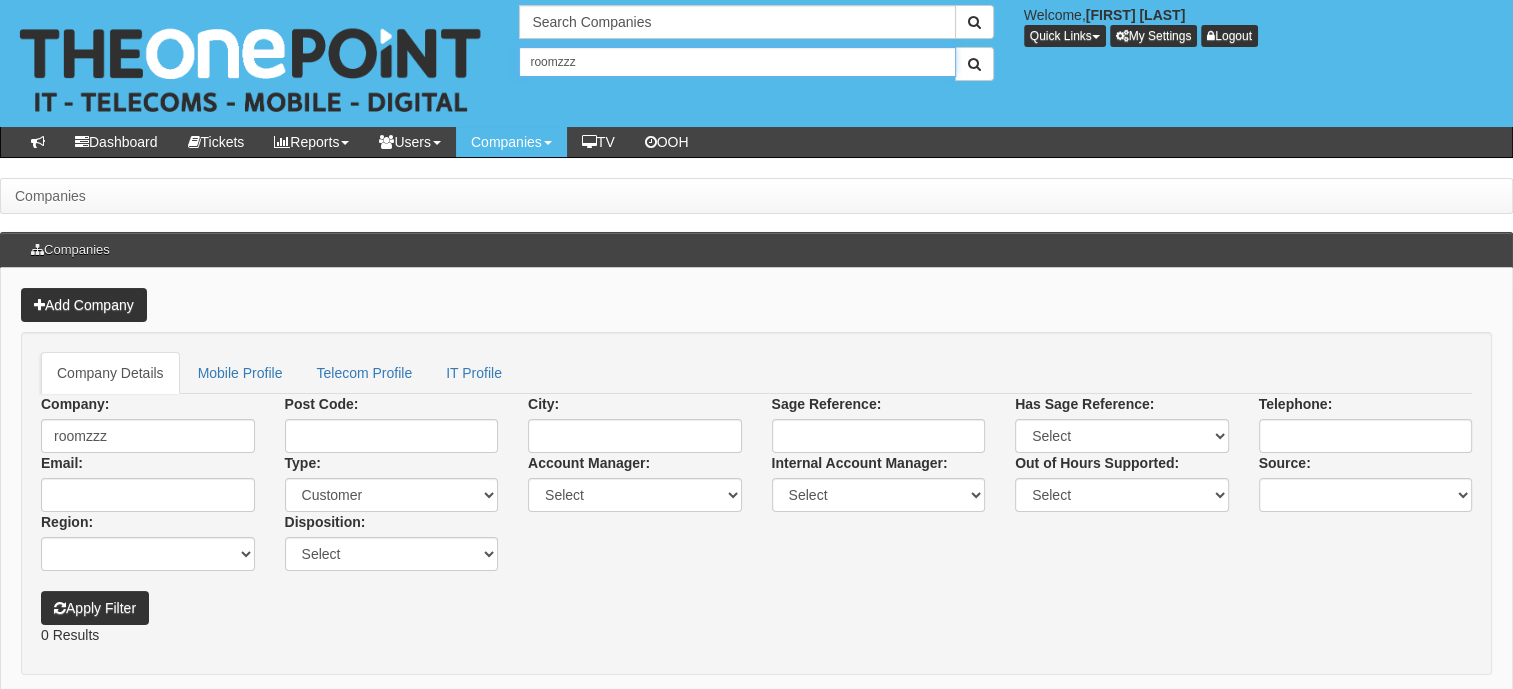type on "roomzzz" 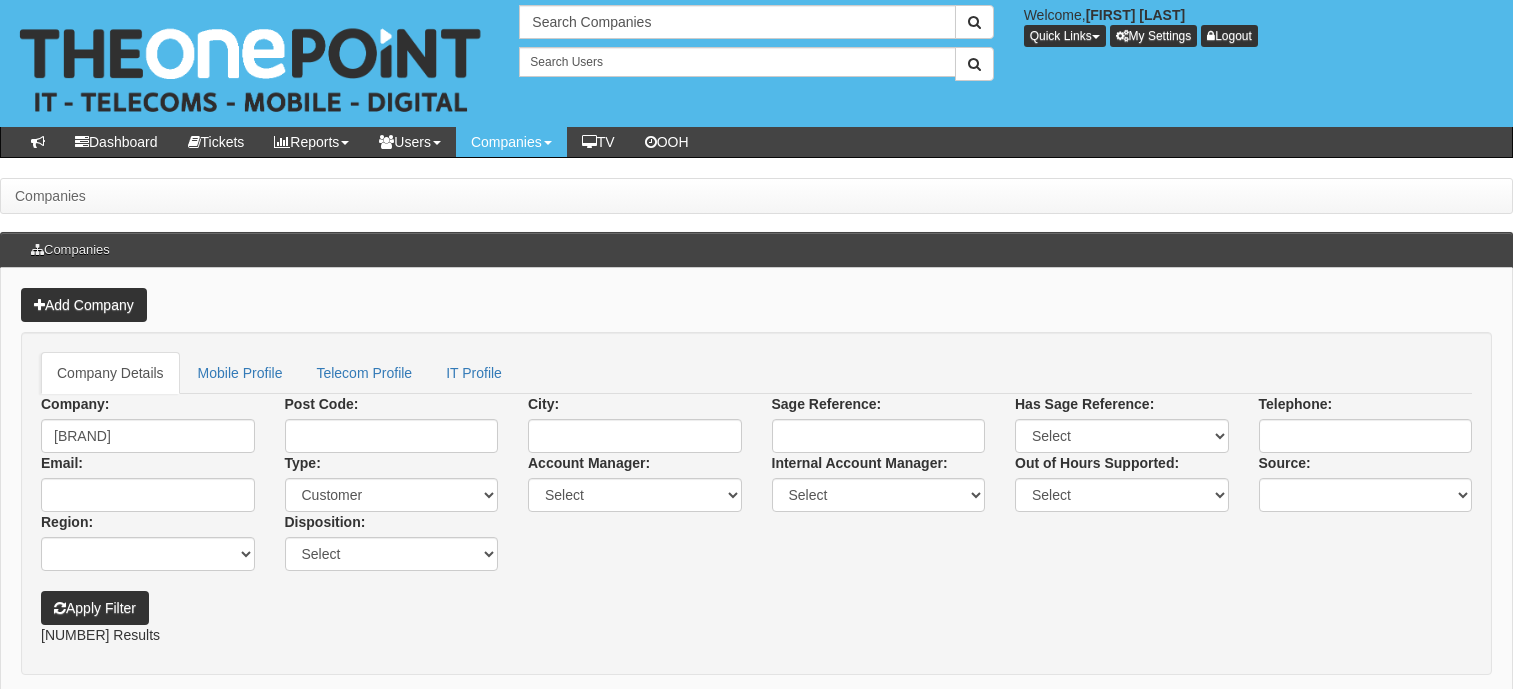 scroll, scrollTop: 0, scrollLeft: 0, axis: both 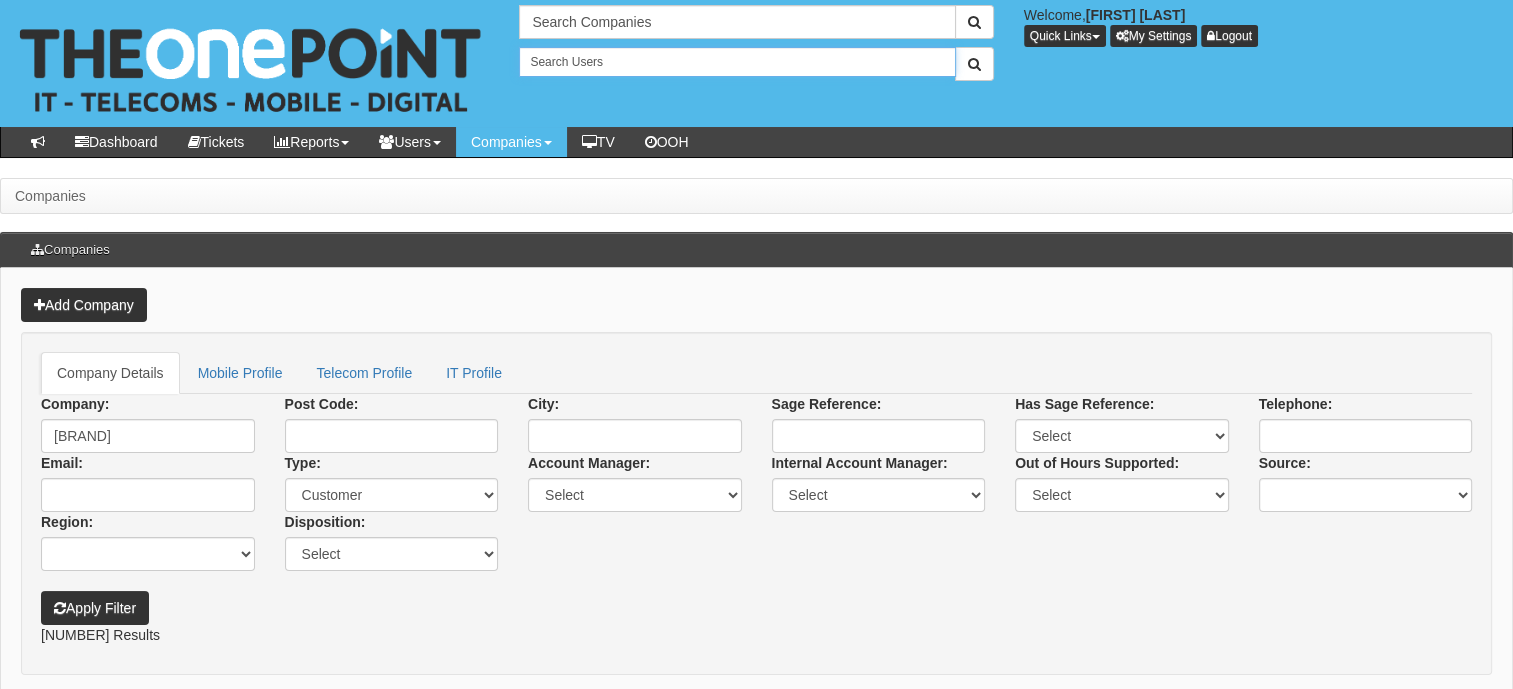type 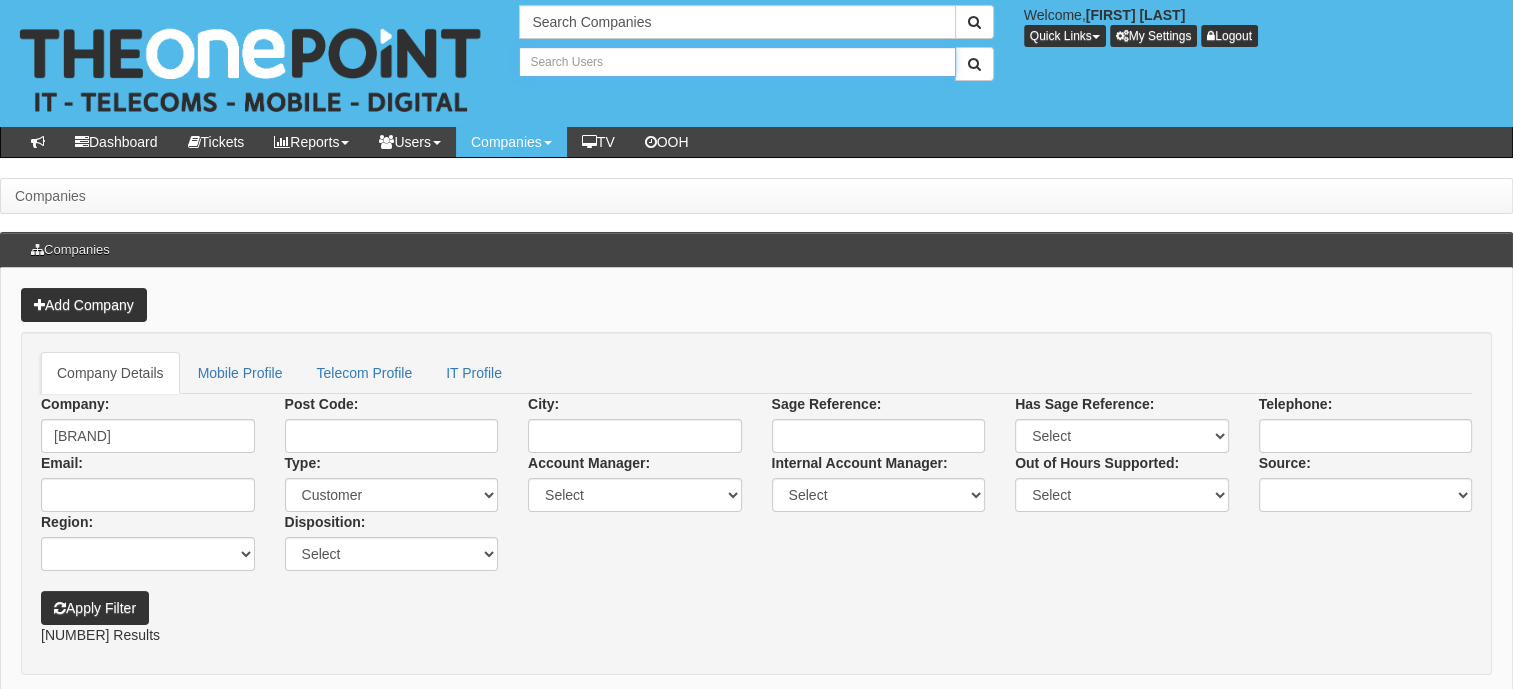 click at bounding box center (737, 62) 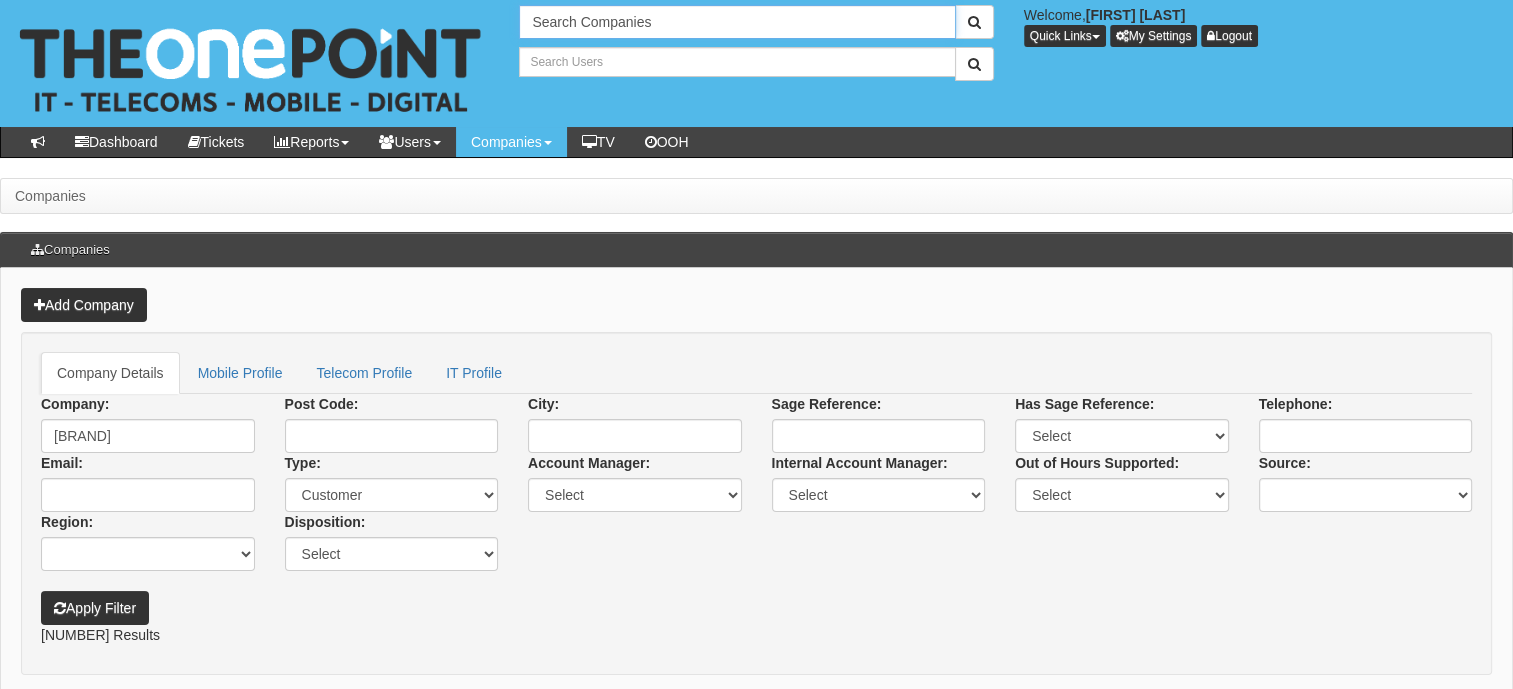 type 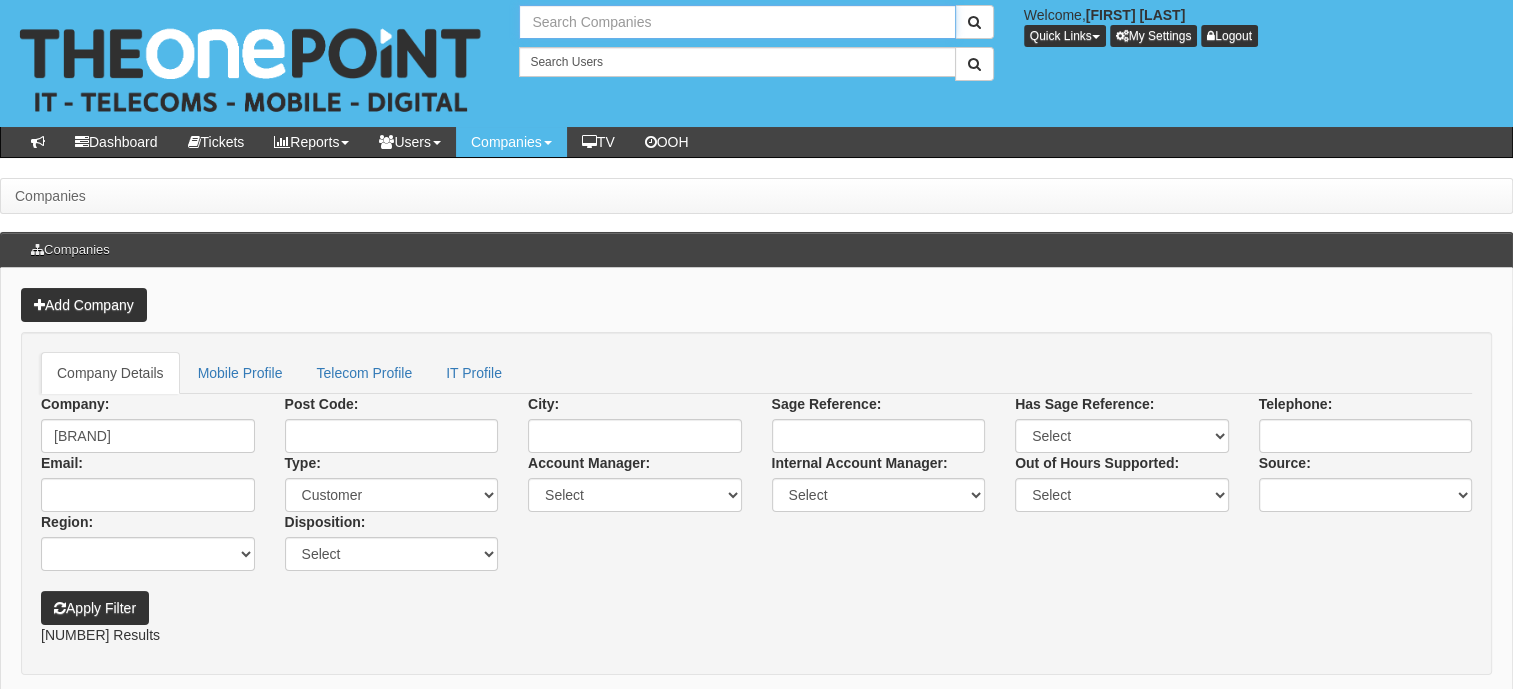 click at bounding box center [737, 22] 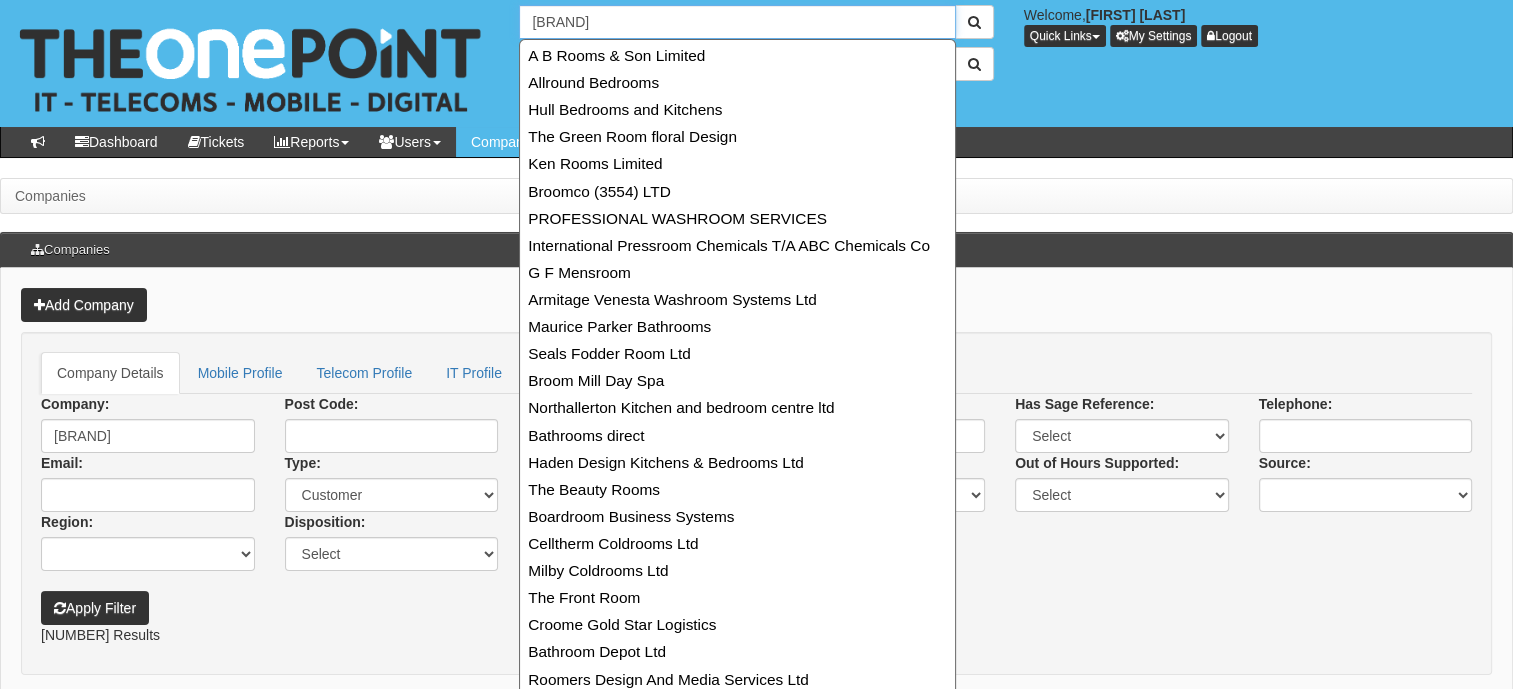 type on "[BRAND]" 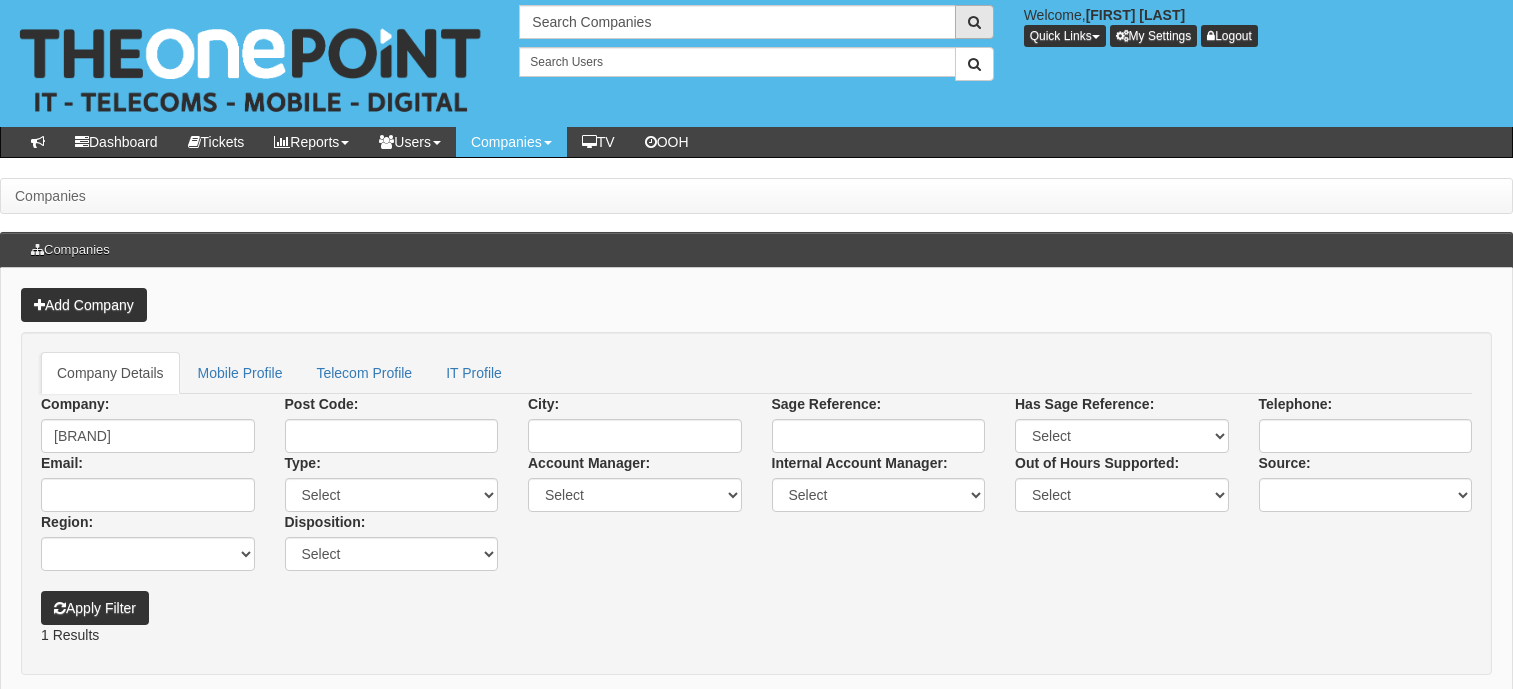scroll, scrollTop: 0, scrollLeft: 0, axis: both 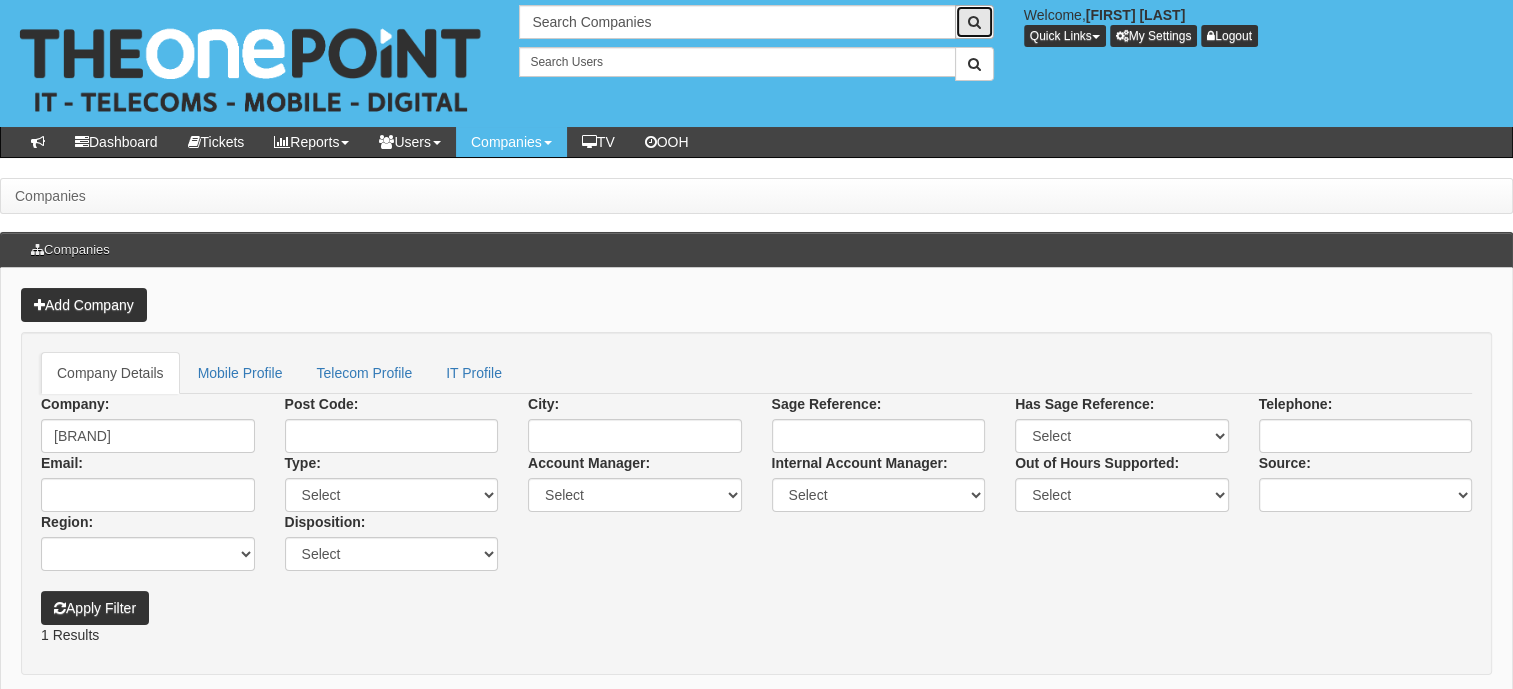 click at bounding box center [974, 22] 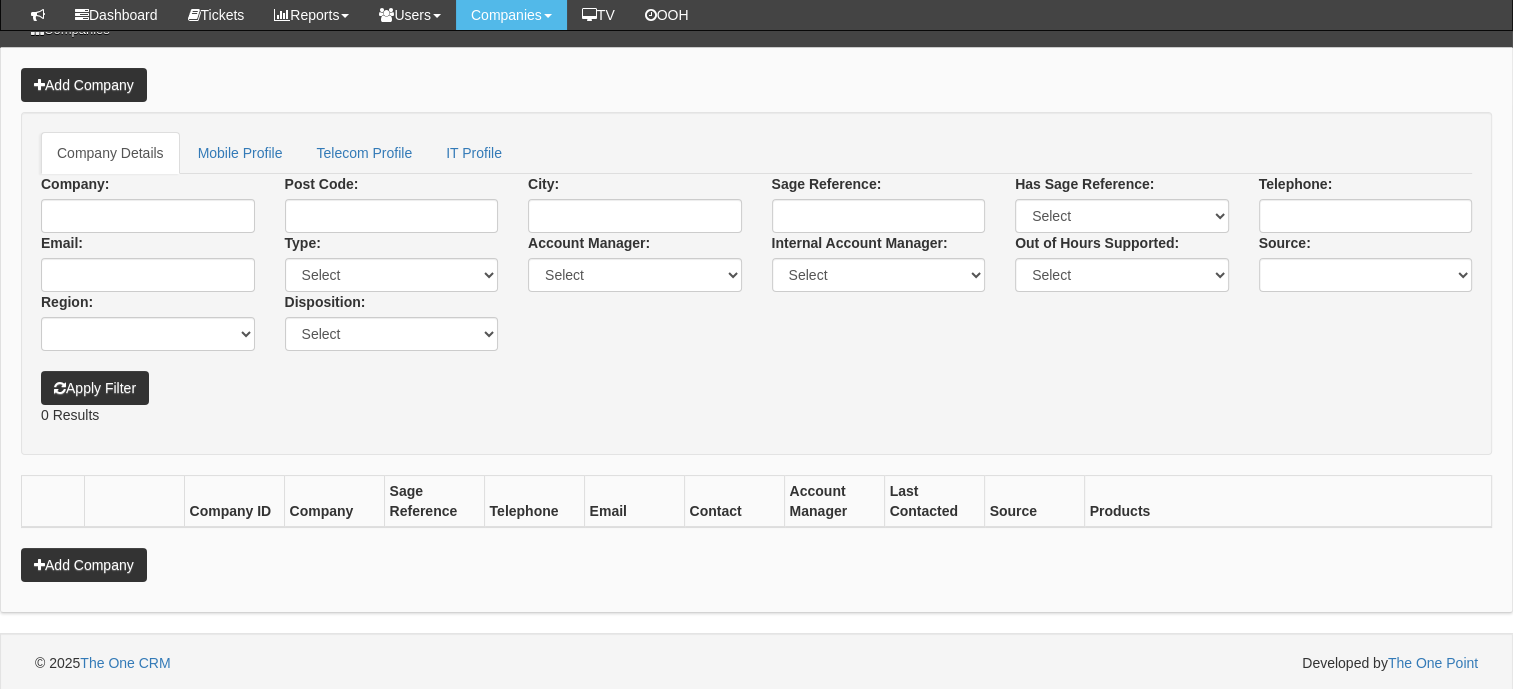 scroll, scrollTop: 0, scrollLeft: 0, axis: both 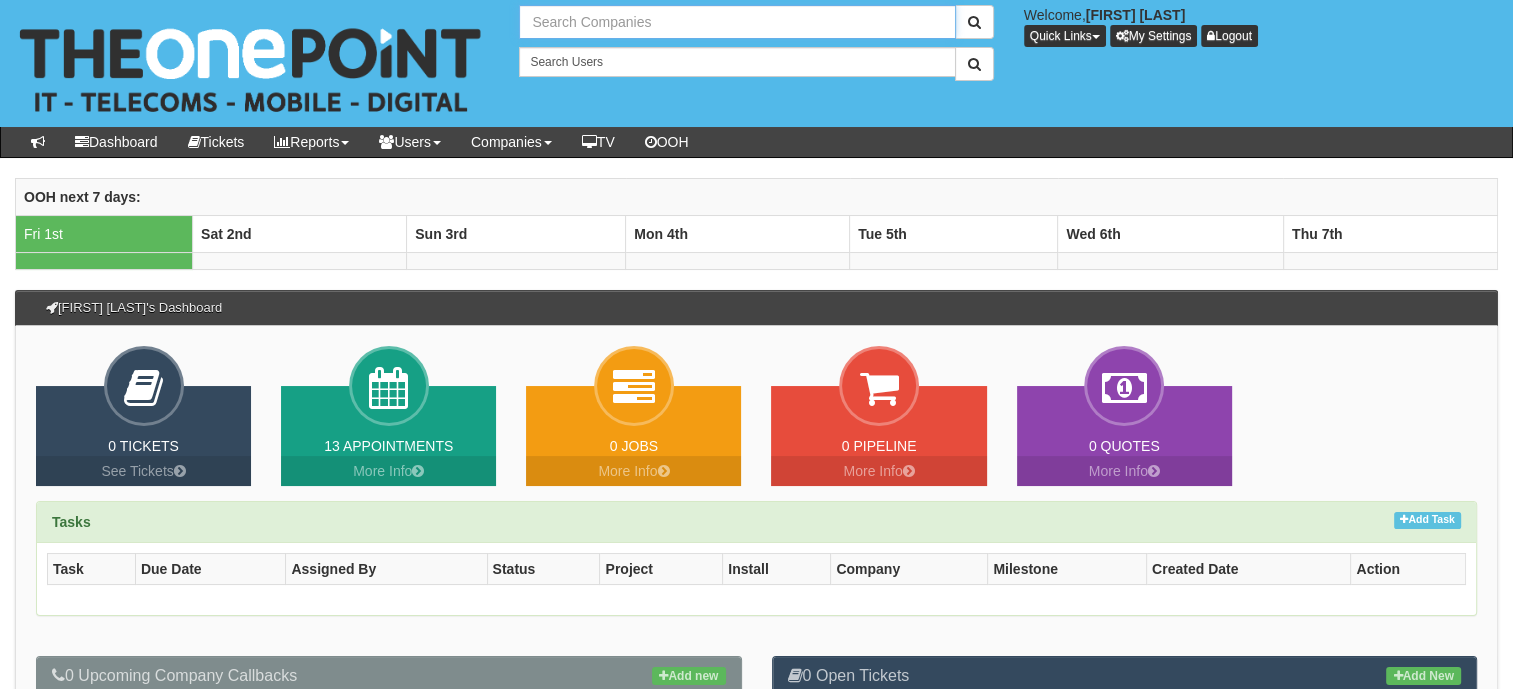click at bounding box center [737, 22] 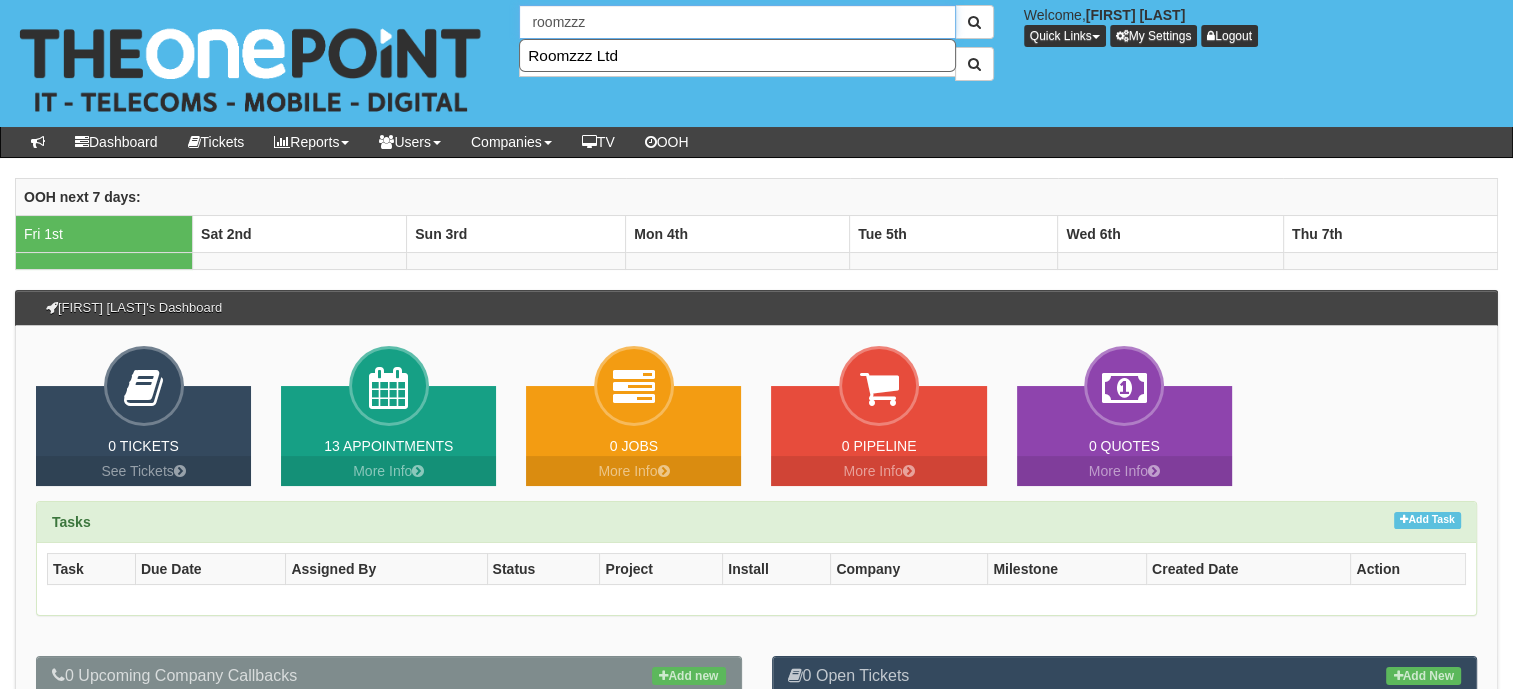 type on "roomzzz" 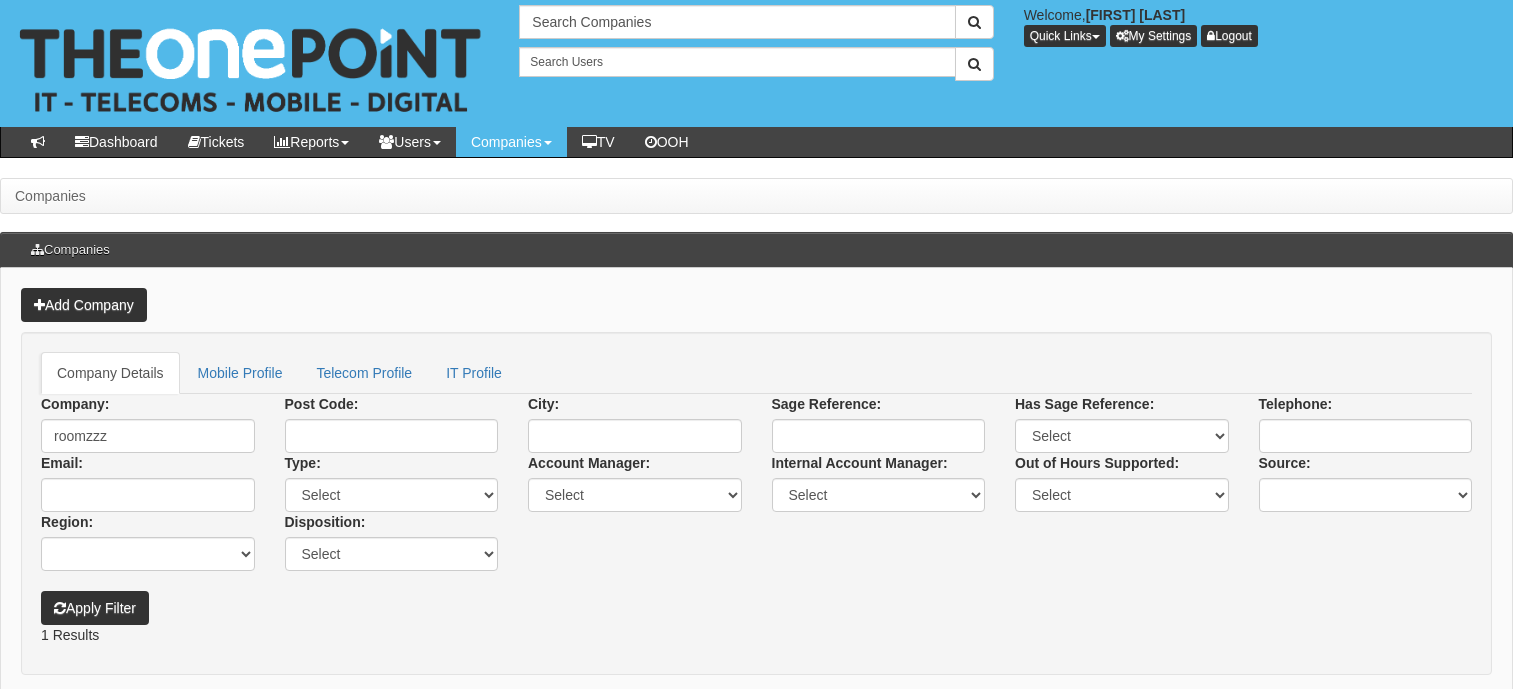 scroll, scrollTop: 0, scrollLeft: 0, axis: both 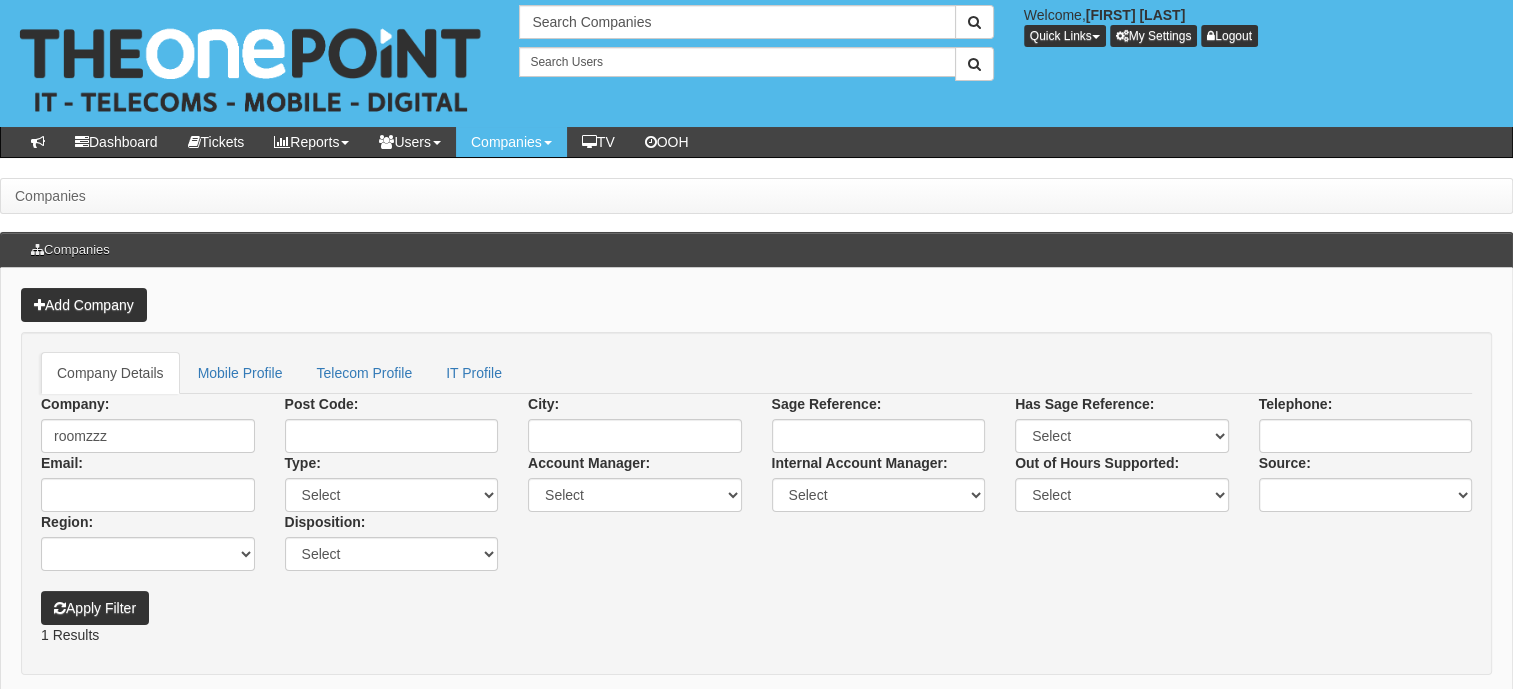 drag, startPoint x: 644, startPoint y: 635, endPoint x: 659, endPoint y: 630, distance: 15.811388 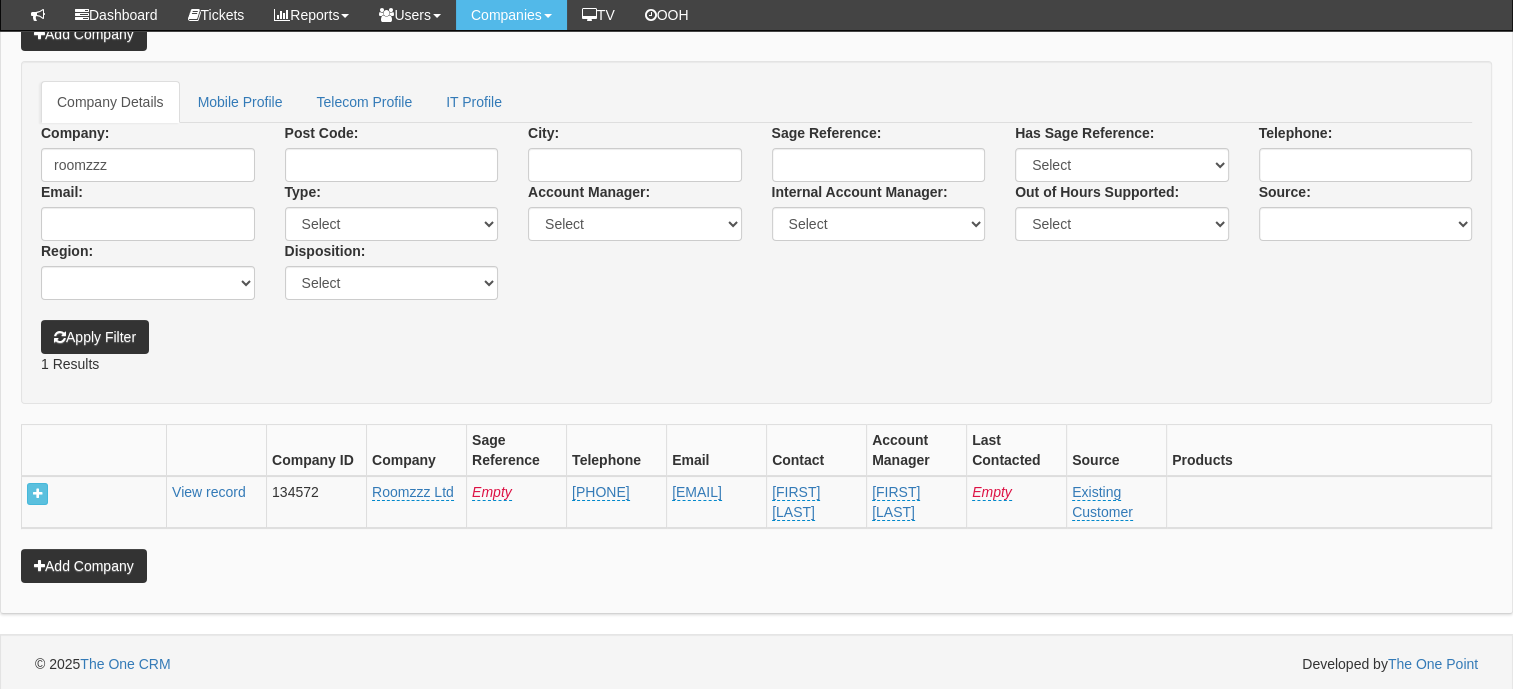 scroll, scrollTop: 0, scrollLeft: 0, axis: both 